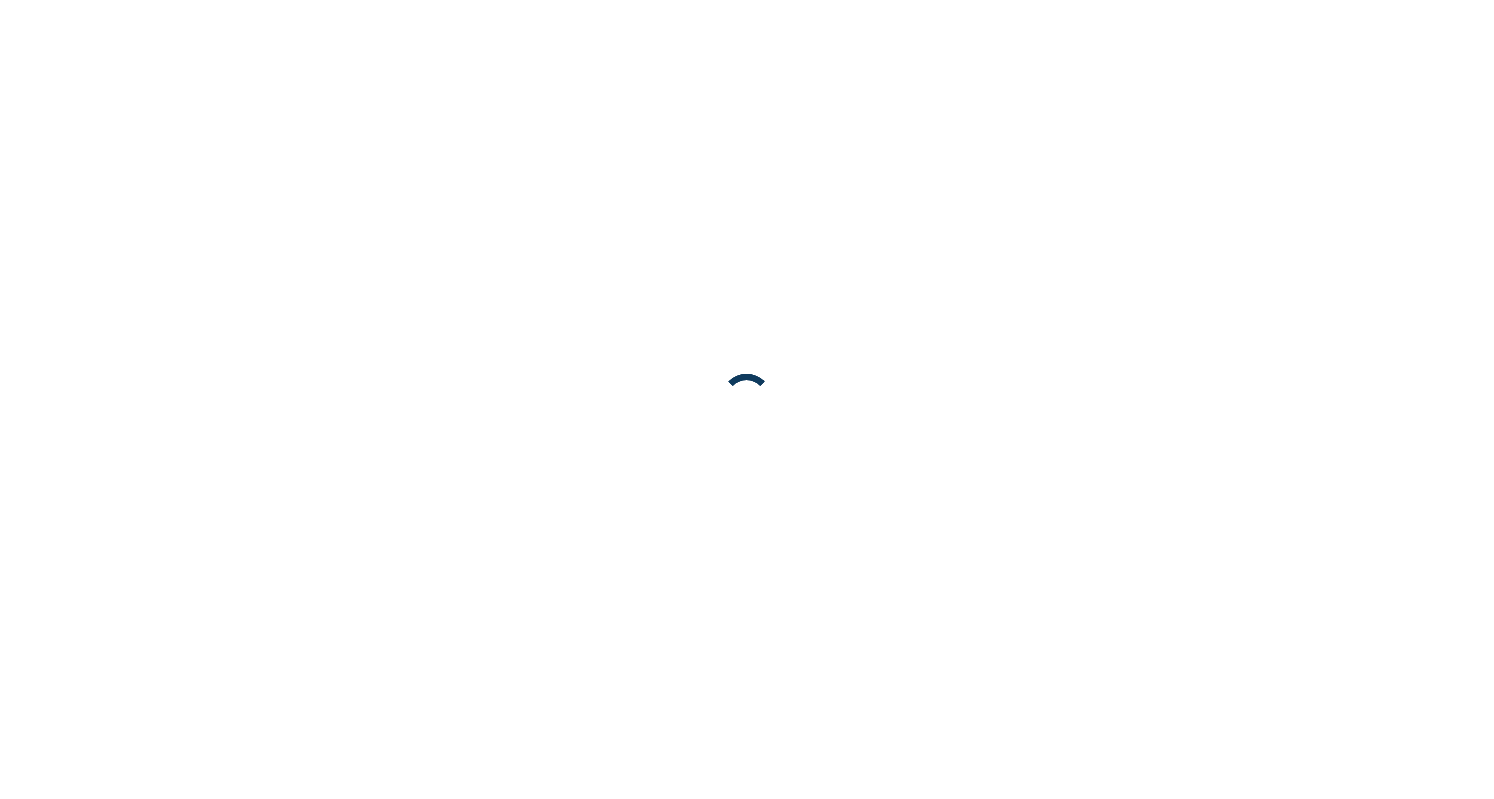 scroll, scrollTop: 0, scrollLeft: 0, axis: both 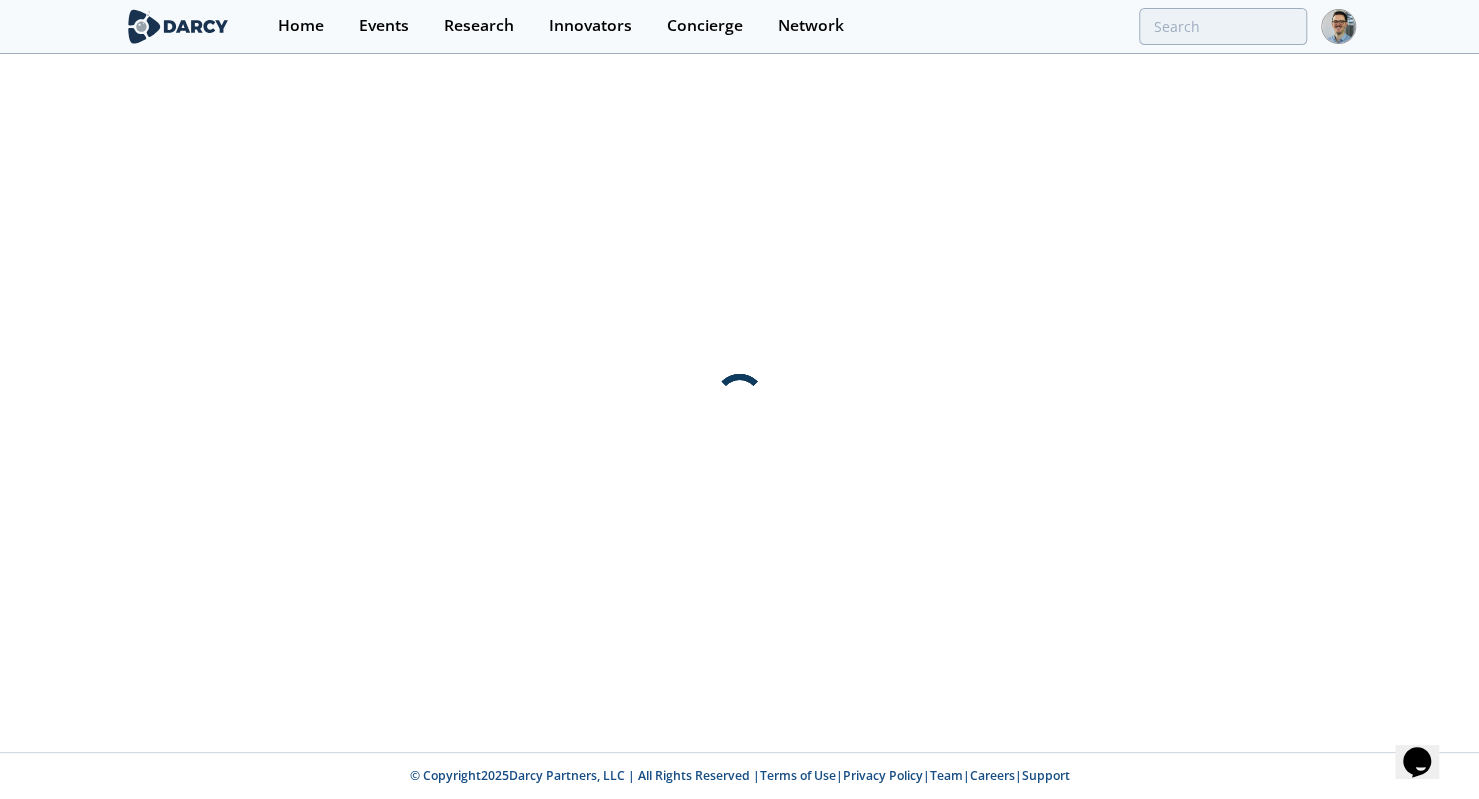 click on "Events" at bounding box center (384, 26) 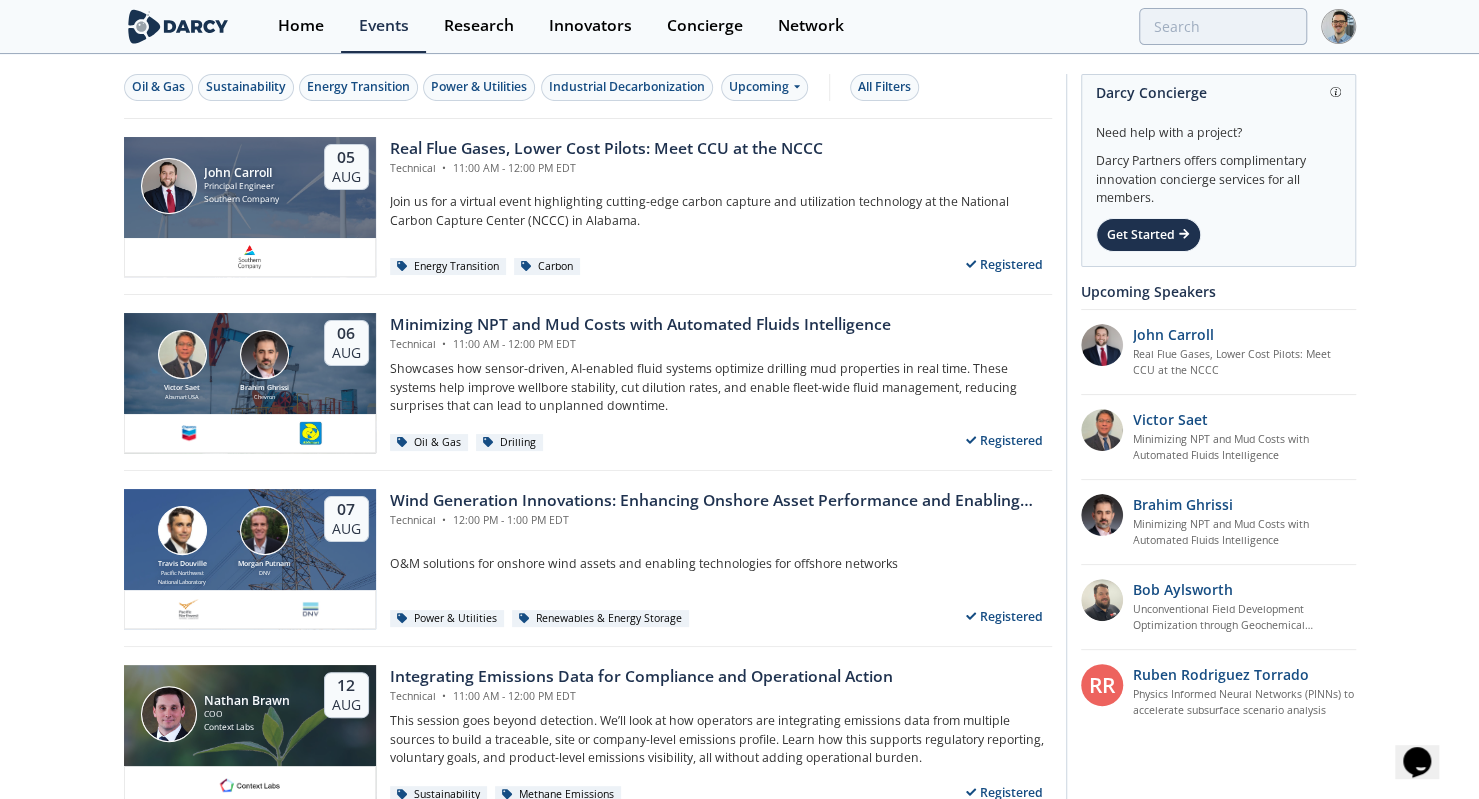 click on "Travis Douville
Pacific Northwest National Laboratory
Morgan Putnam
DNV" at bounding box center [224, 546] 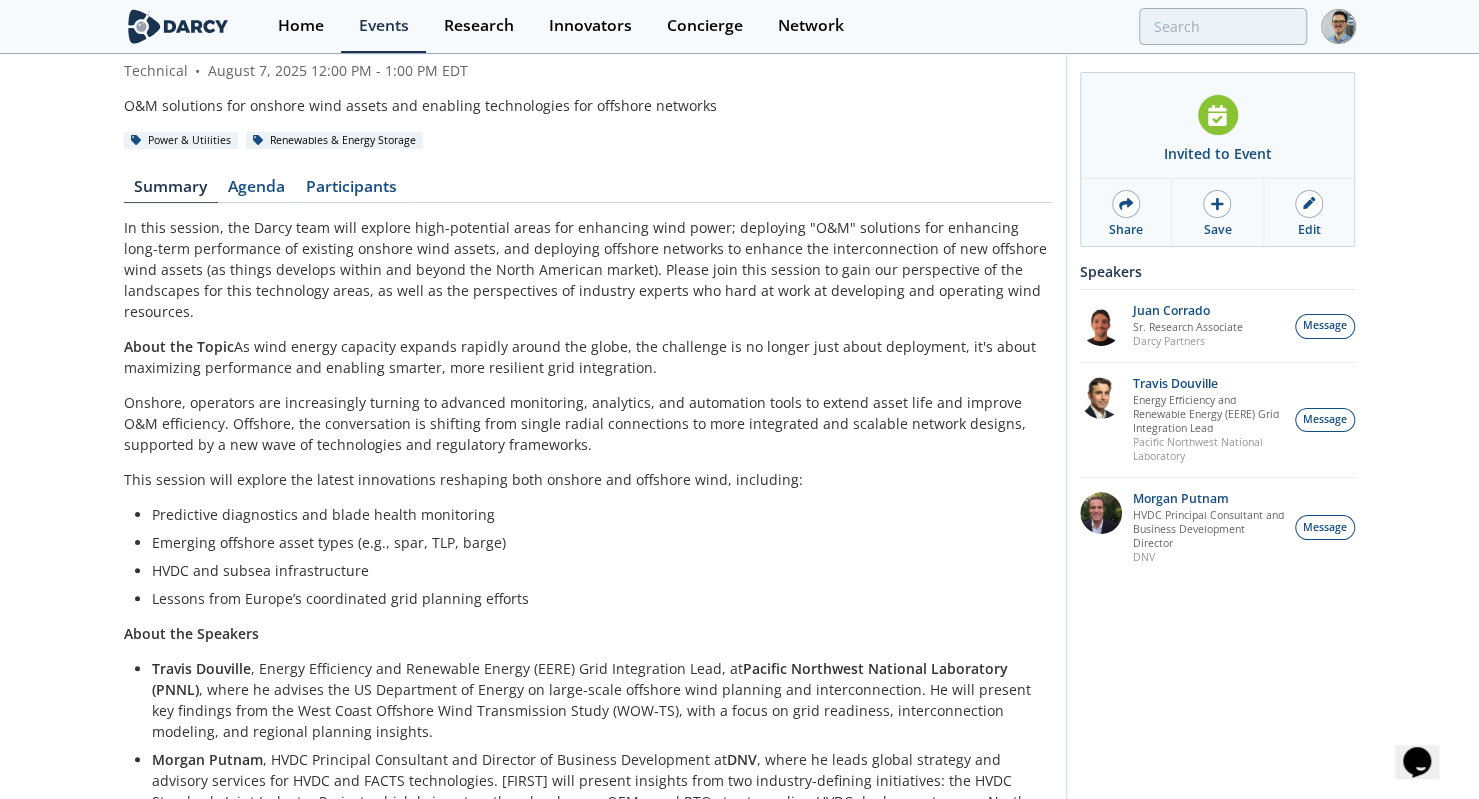 scroll, scrollTop: 66, scrollLeft: 0, axis: vertical 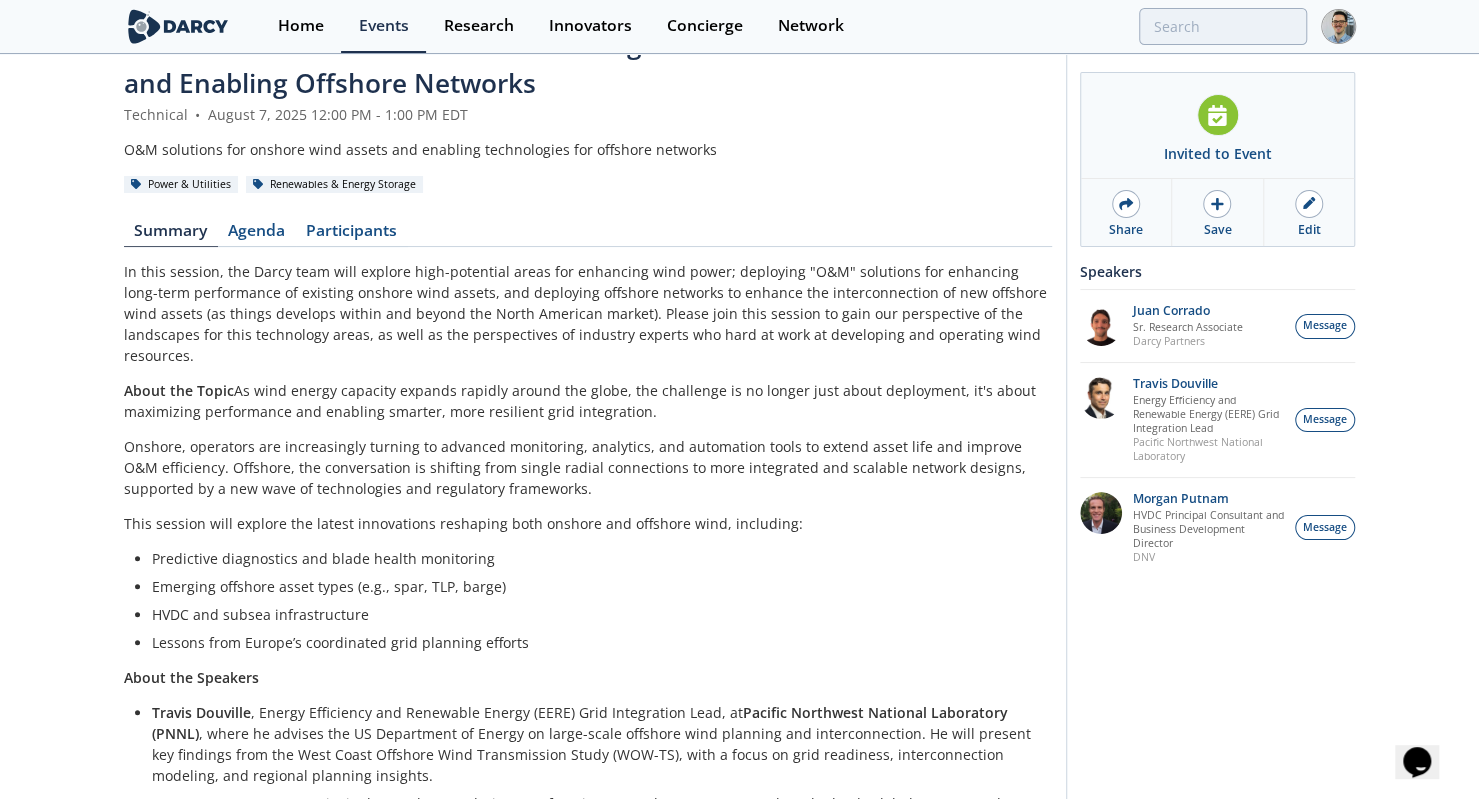 click on "Edit" at bounding box center (1309, 212) 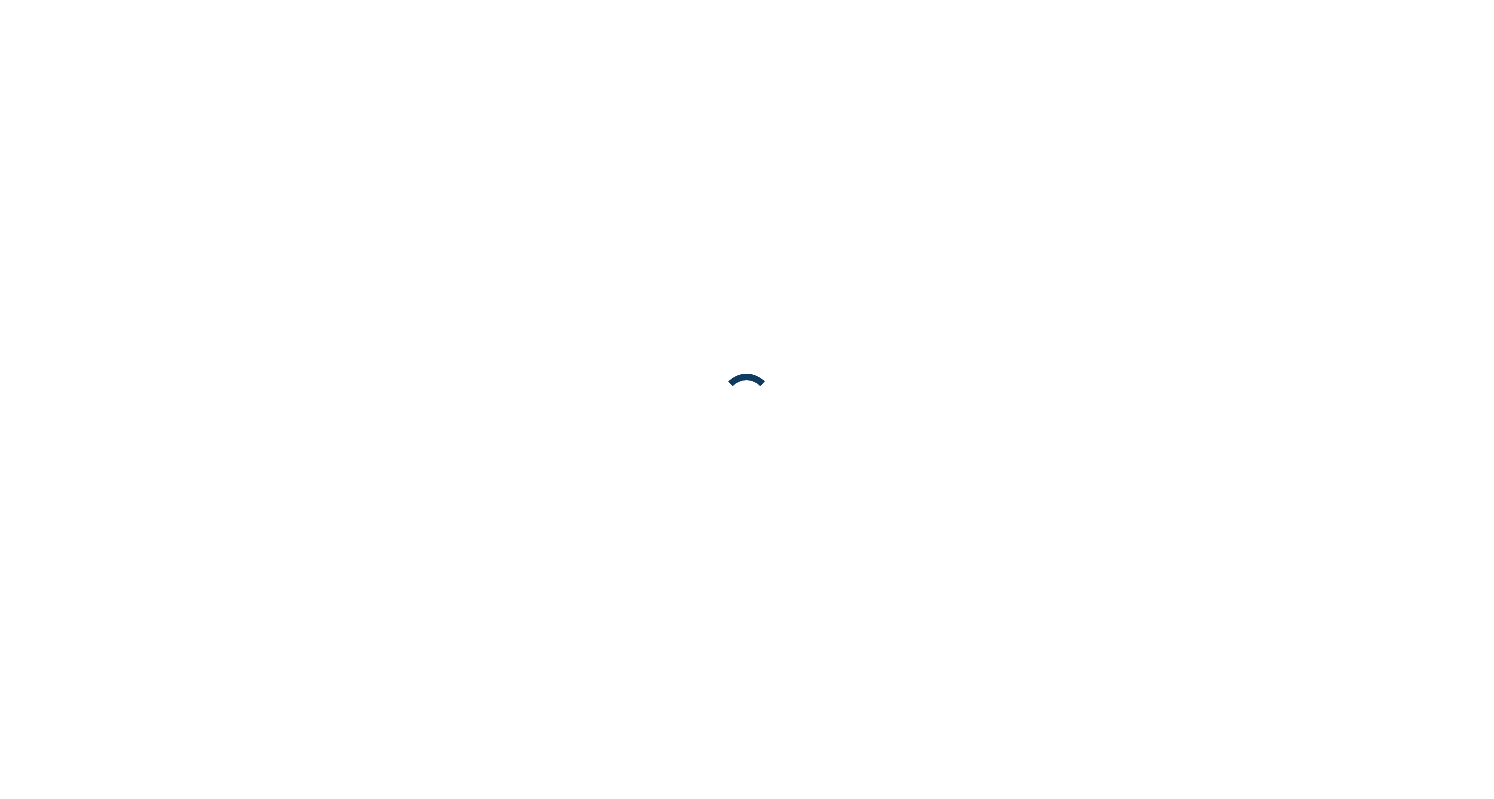 scroll, scrollTop: 0, scrollLeft: 0, axis: both 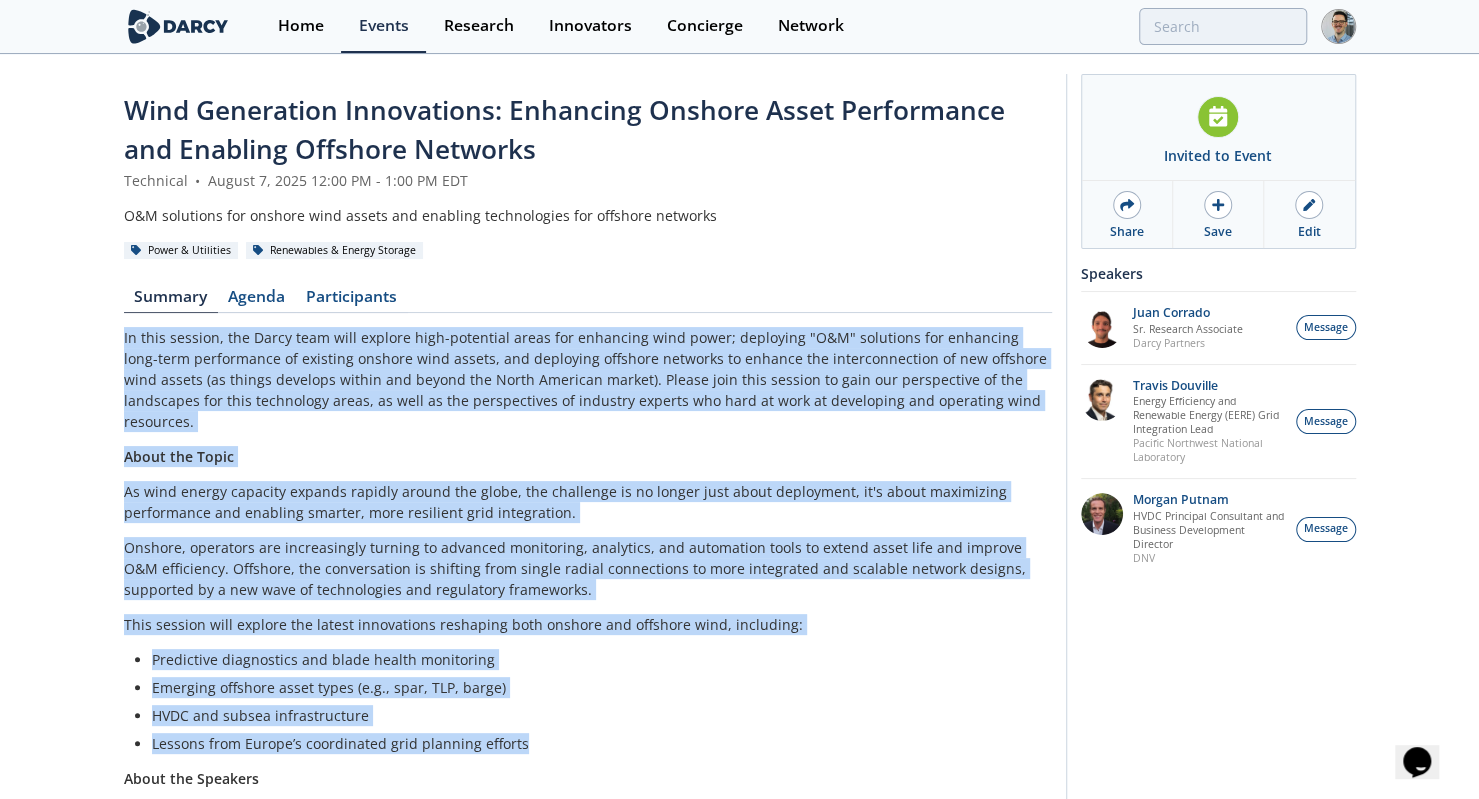 drag, startPoint x: 540, startPoint y: 719, endPoint x: 106, endPoint y: 341, distance: 575.53455 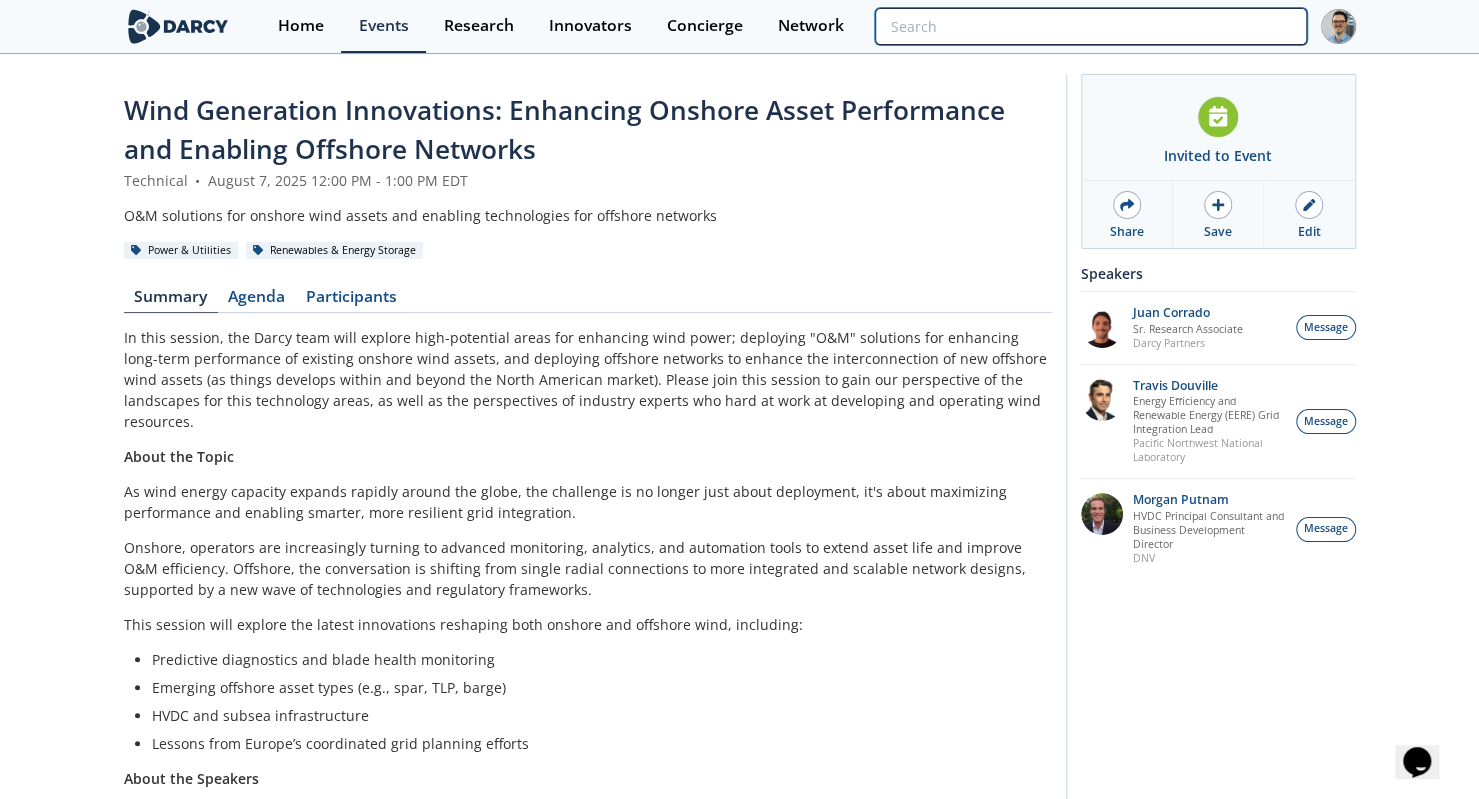click at bounding box center [1090, 26] 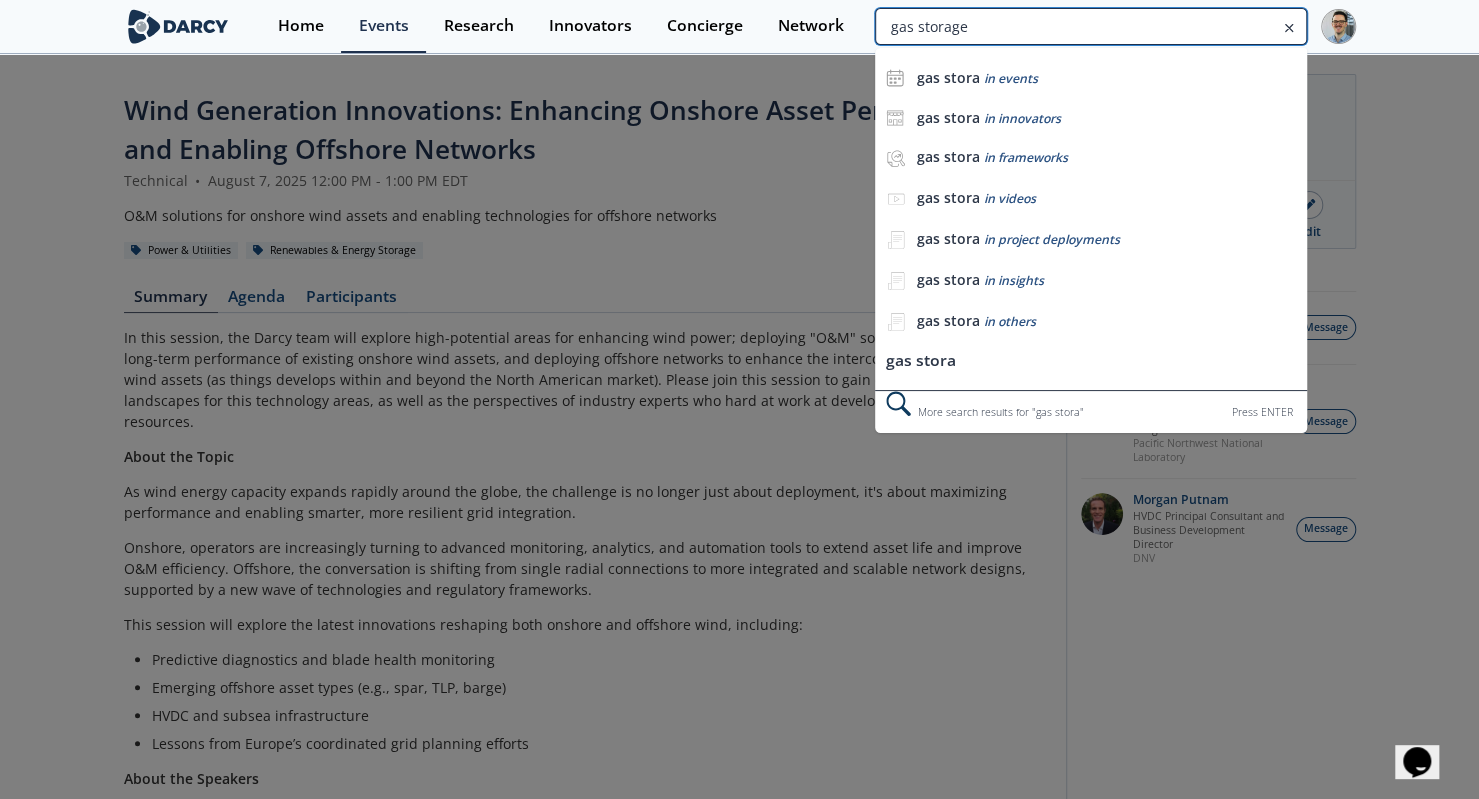 type on "gas storage" 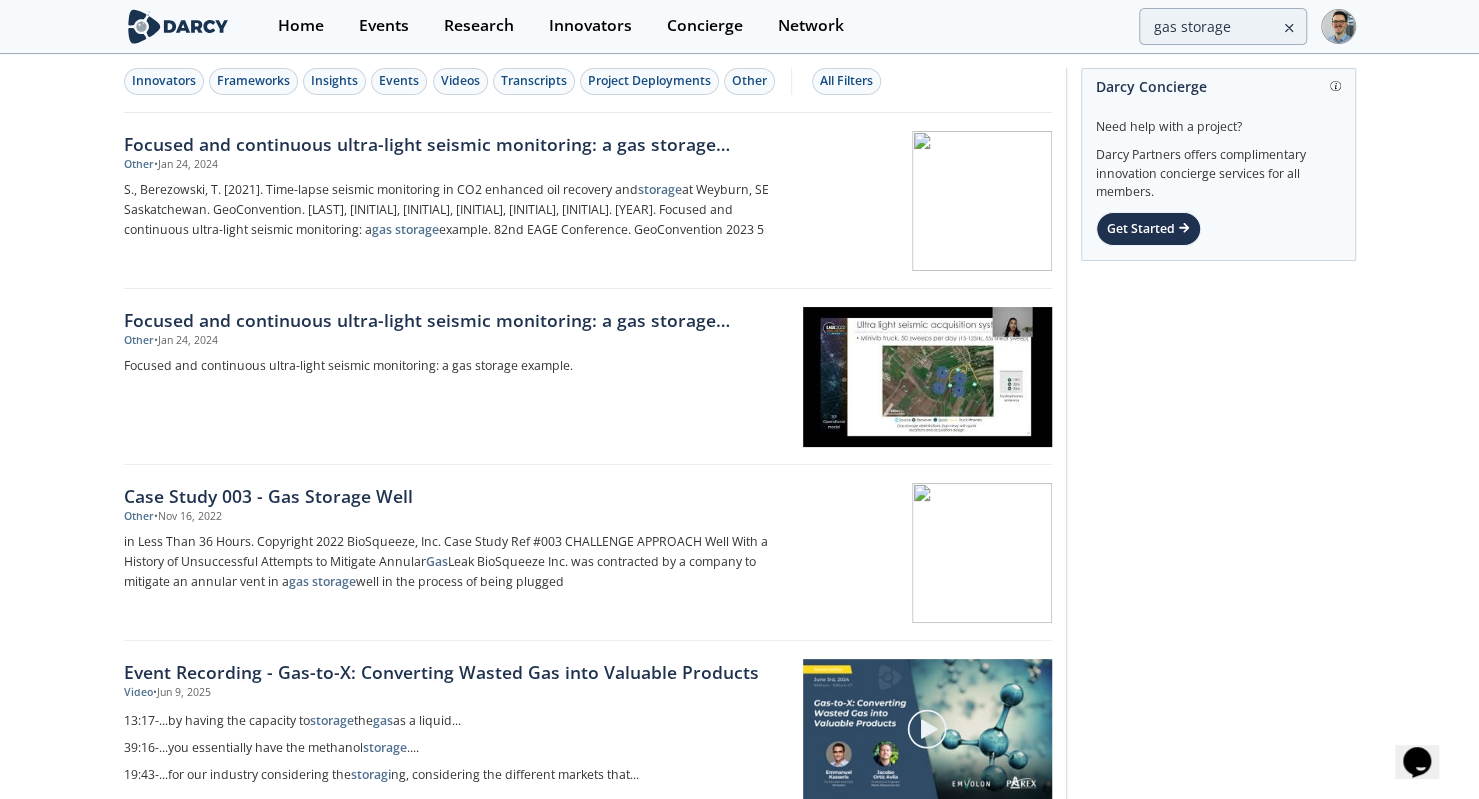 scroll, scrollTop: 0, scrollLeft: 0, axis: both 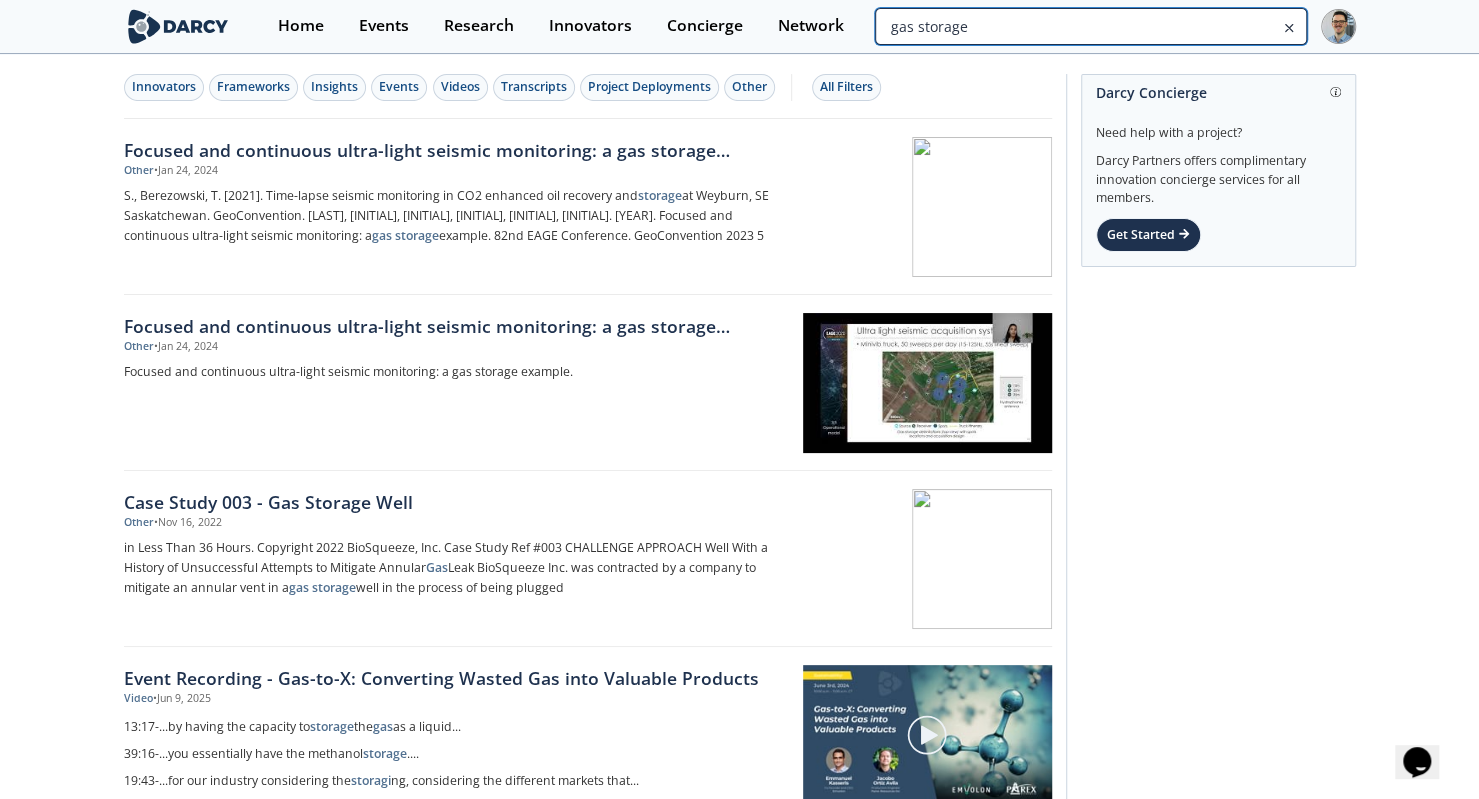 click on "gas storage" at bounding box center [1090, 26] 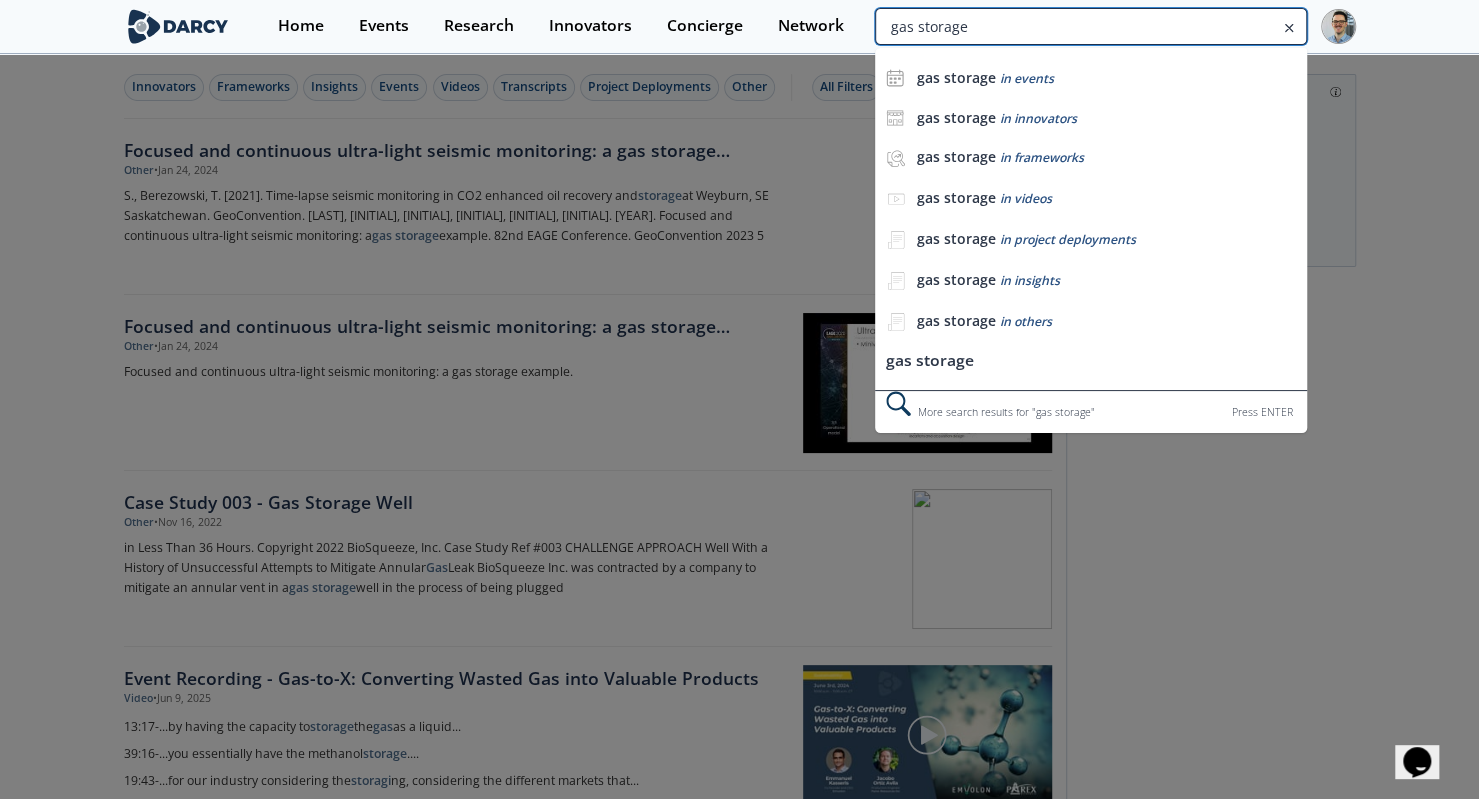 click on "gas storage" at bounding box center (1090, 26) 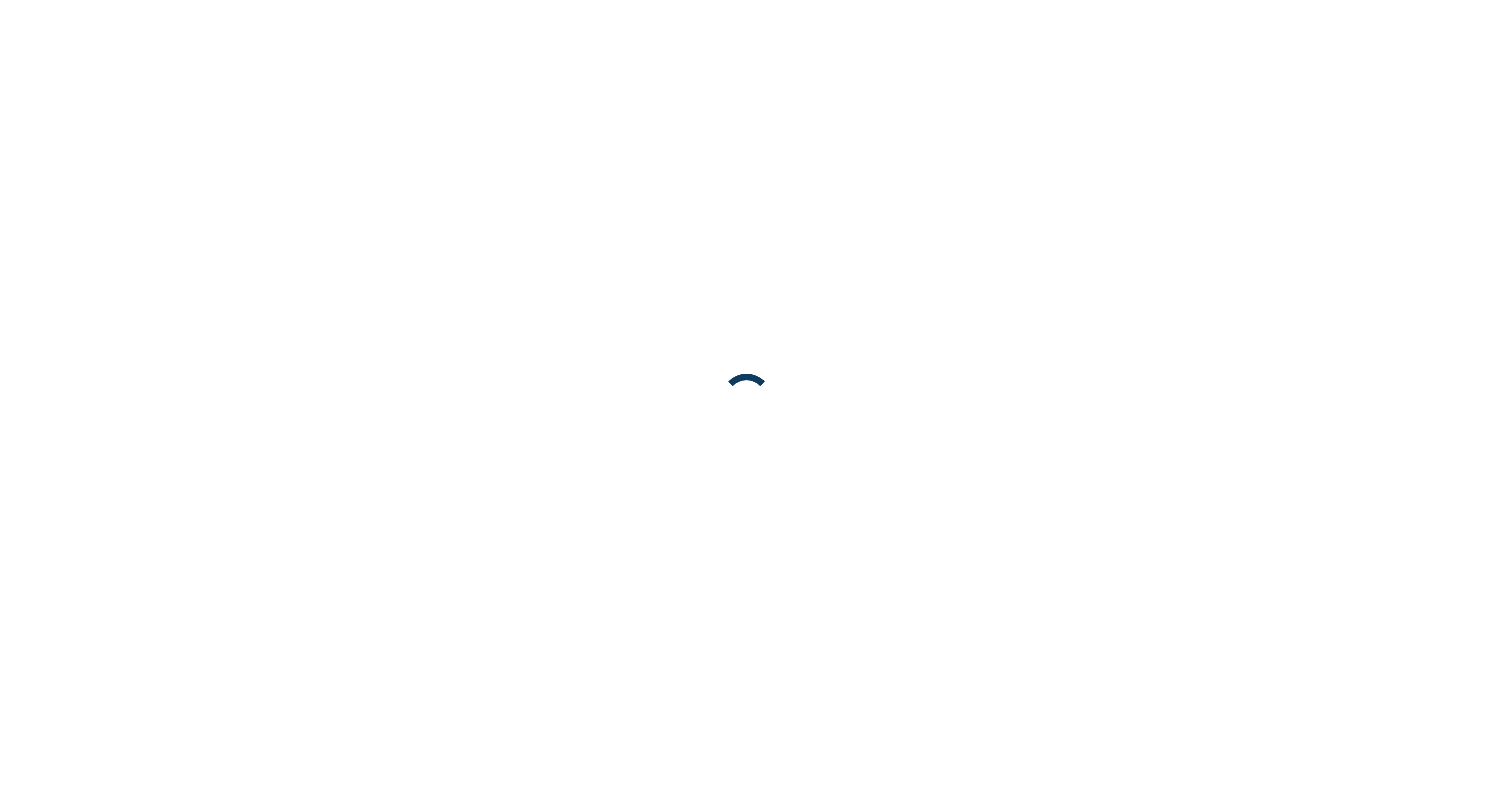 scroll, scrollTop: 0, scrollLeft: 0, axis: both 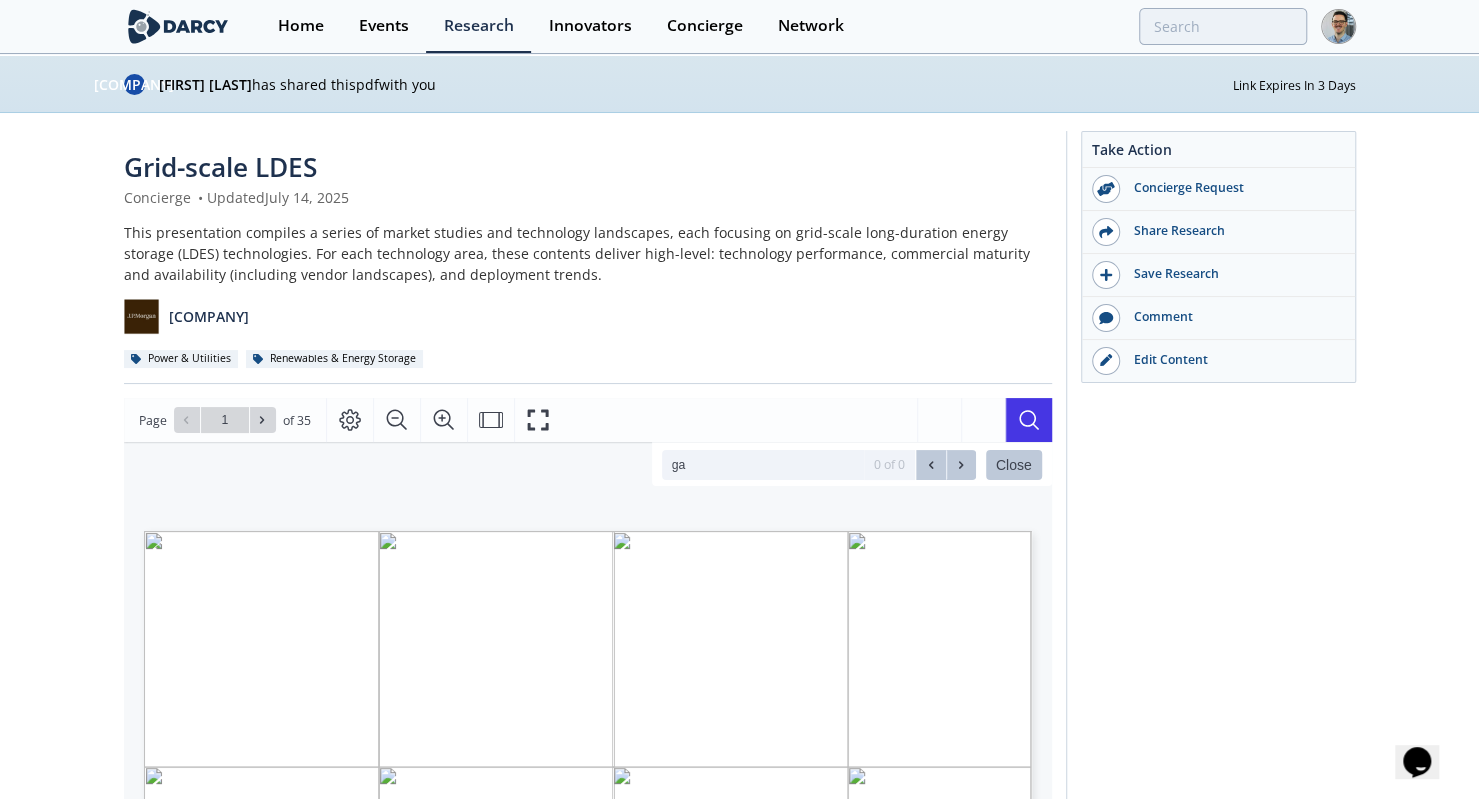 type on "gas" 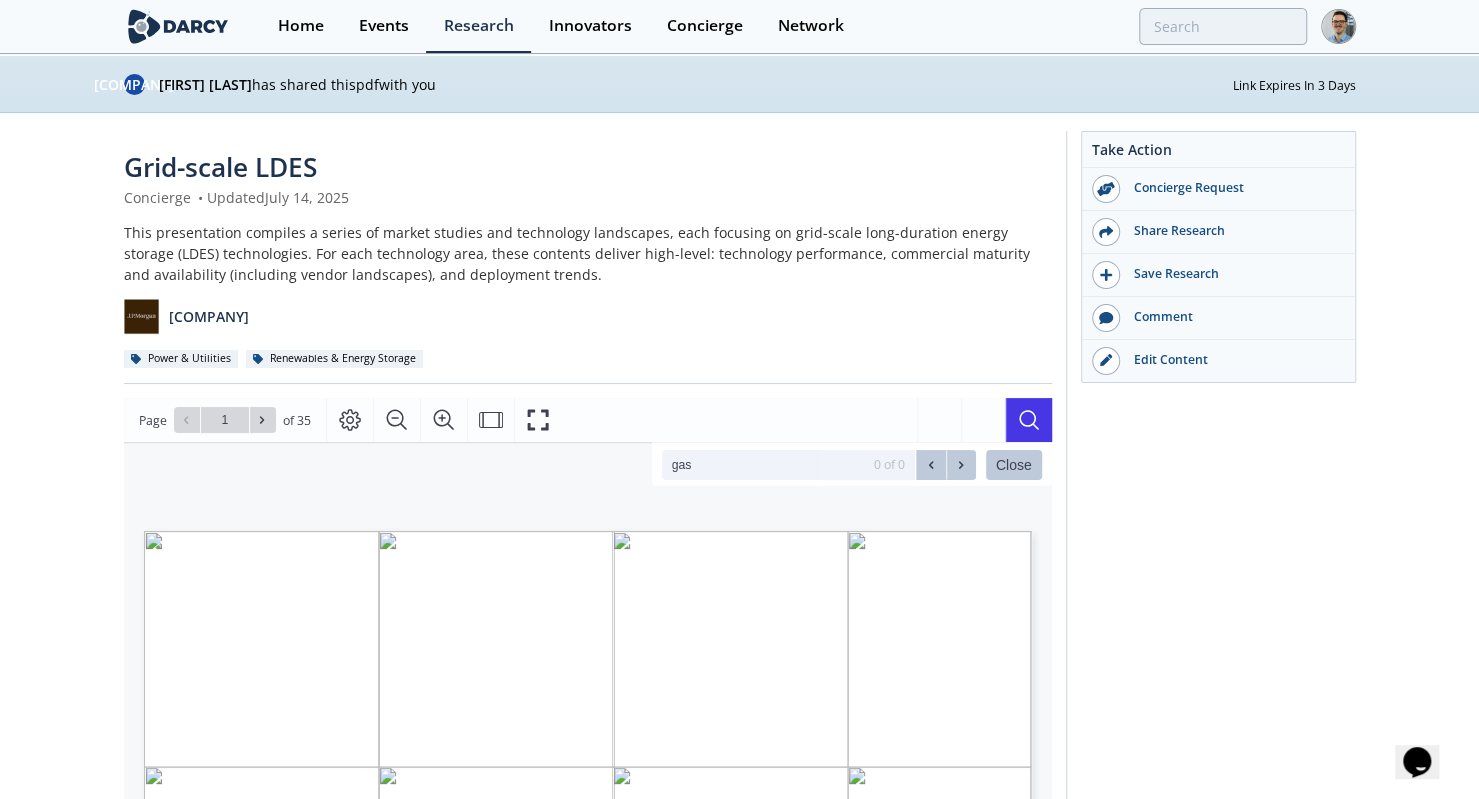 type on "3" 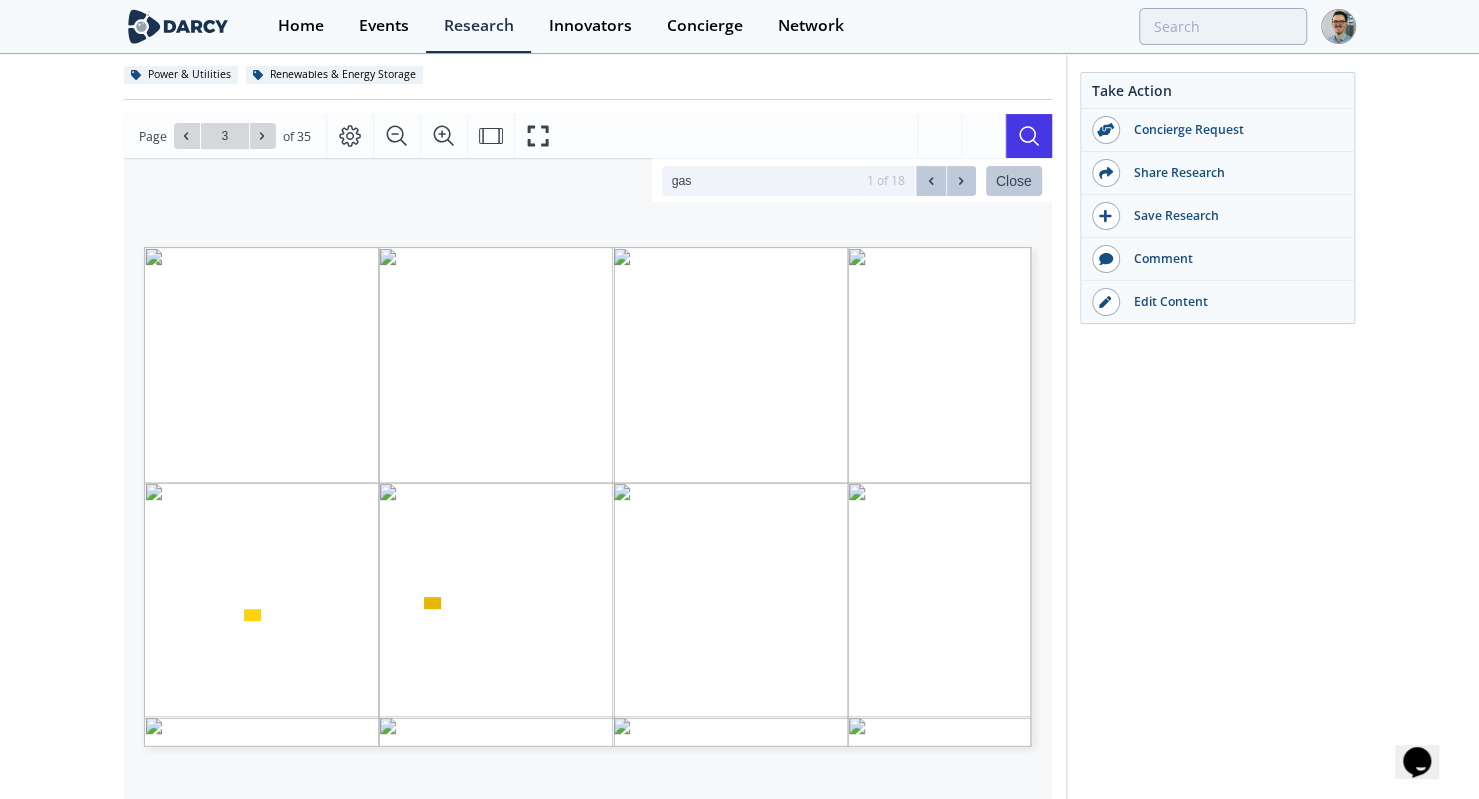 scroll, scrollTop: 298, scrollLeft: 0, axis: vertical 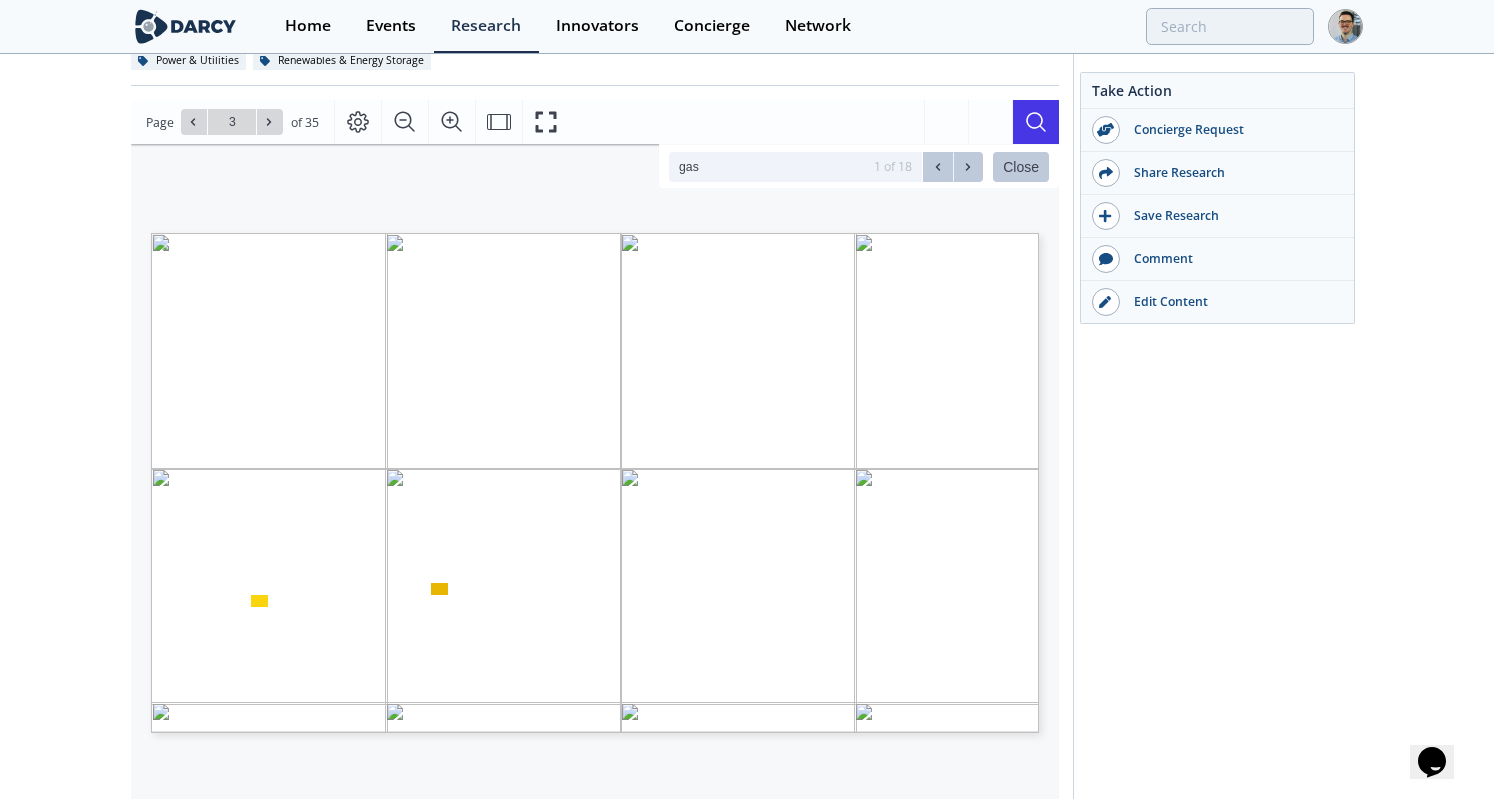 type on "gas" 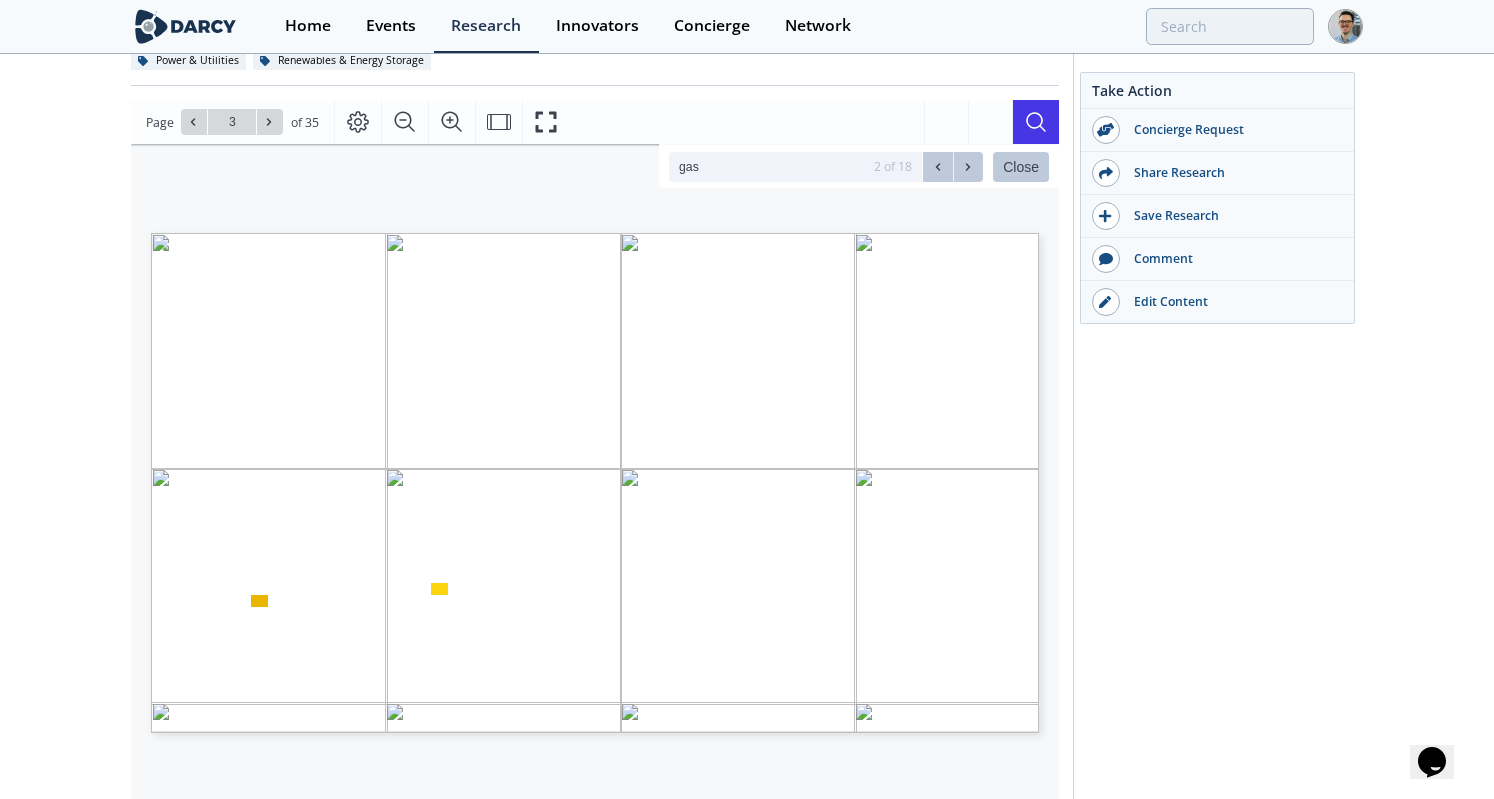 click 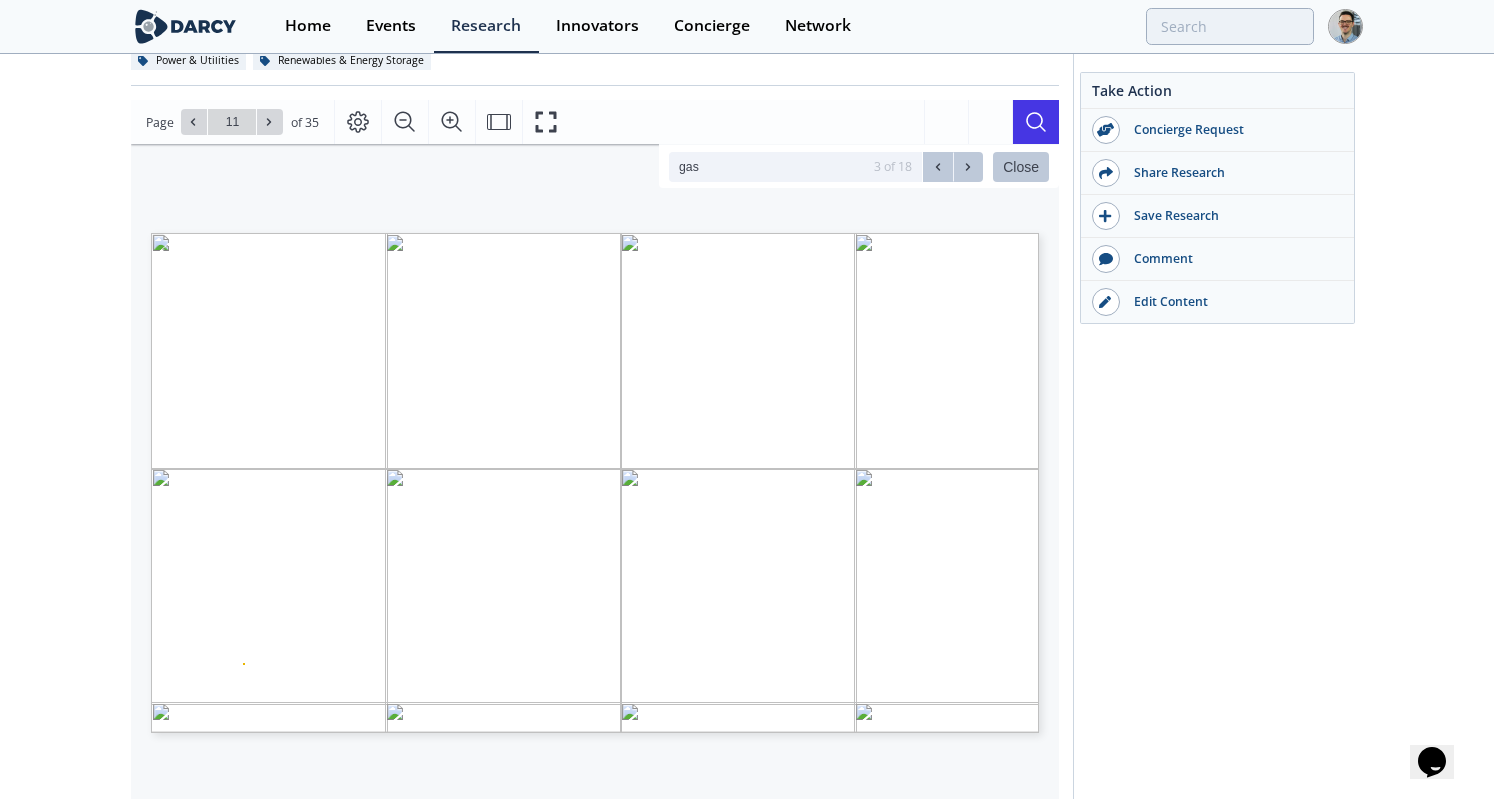 click 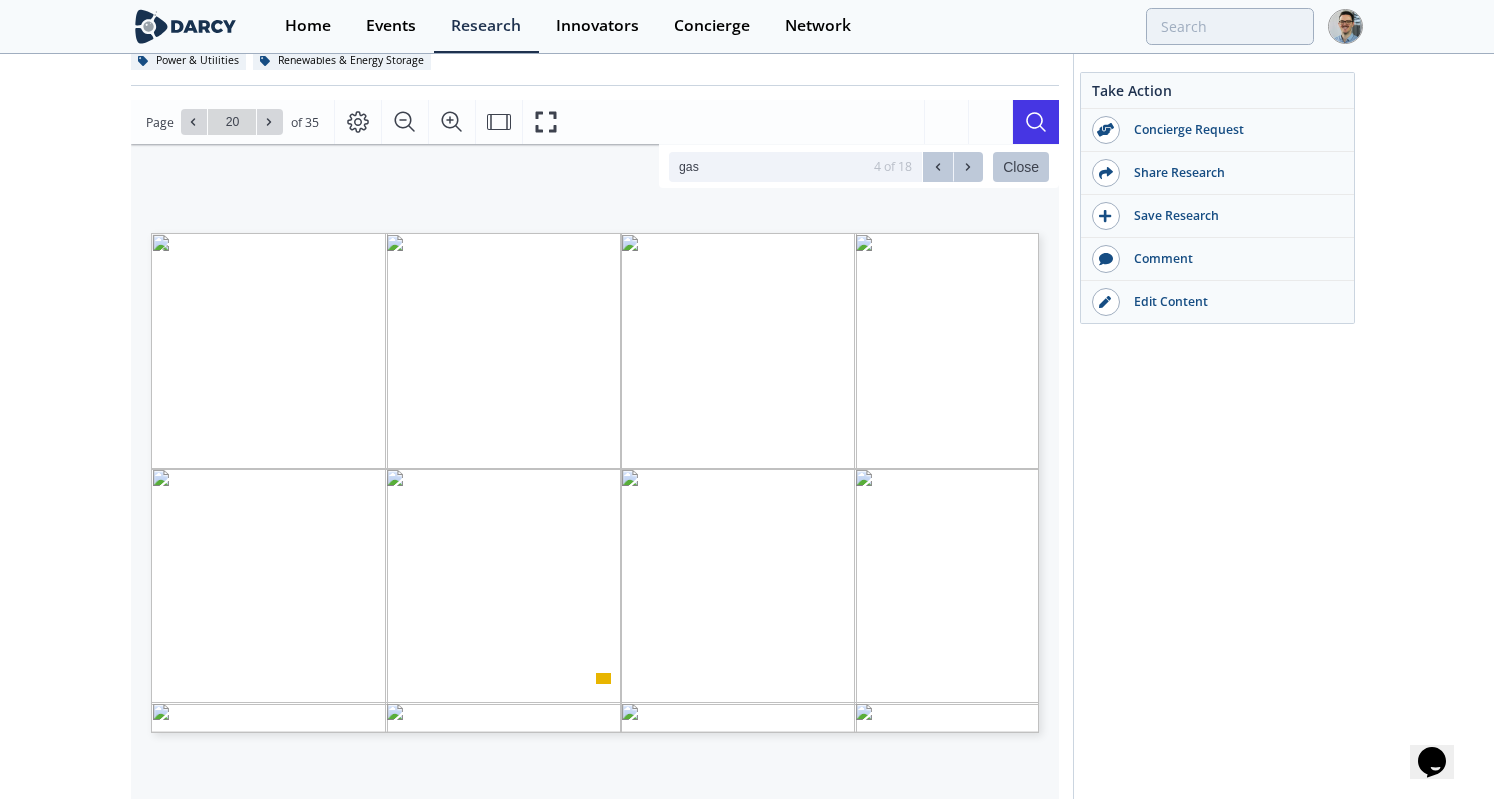 click 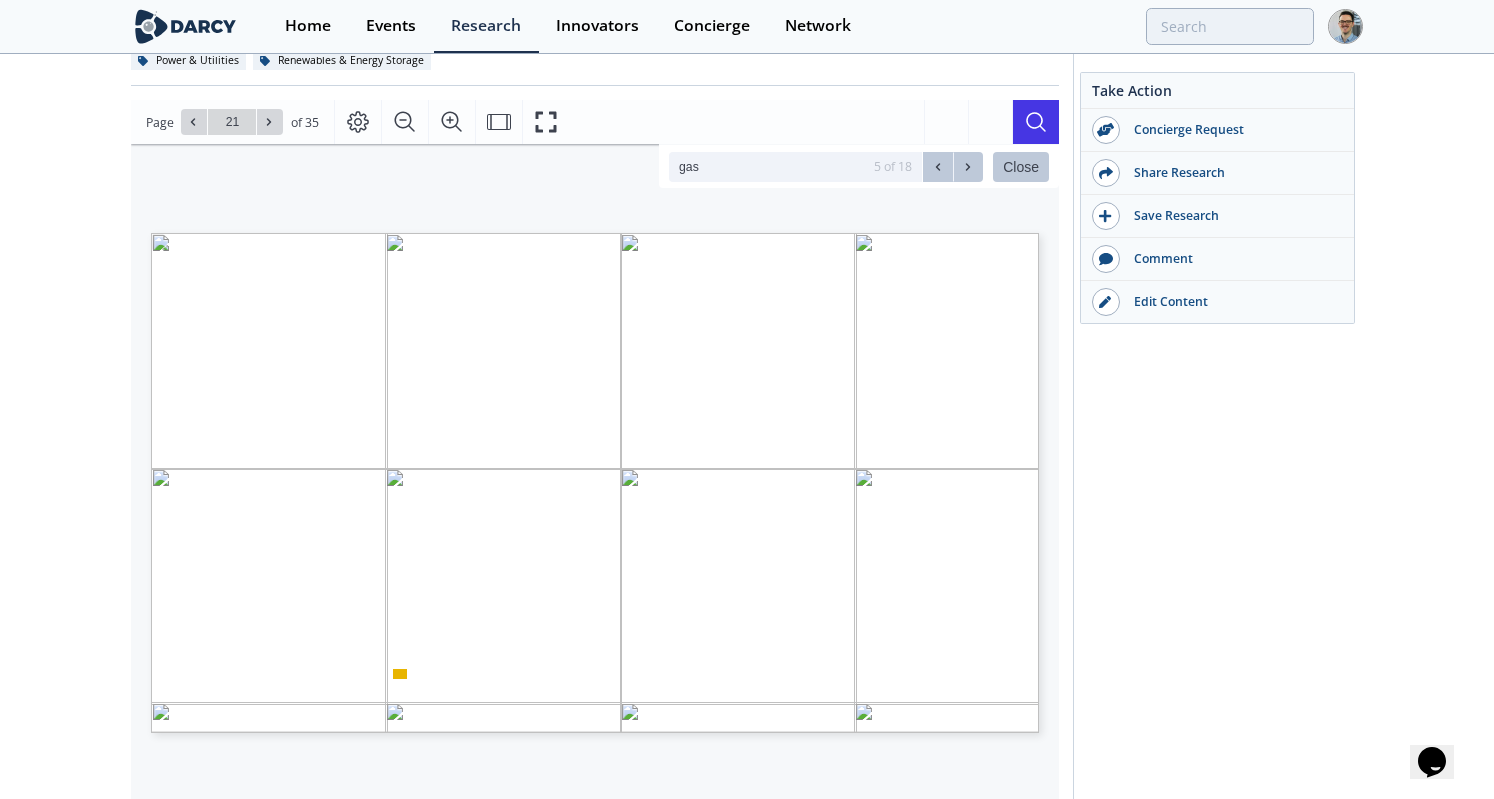 click 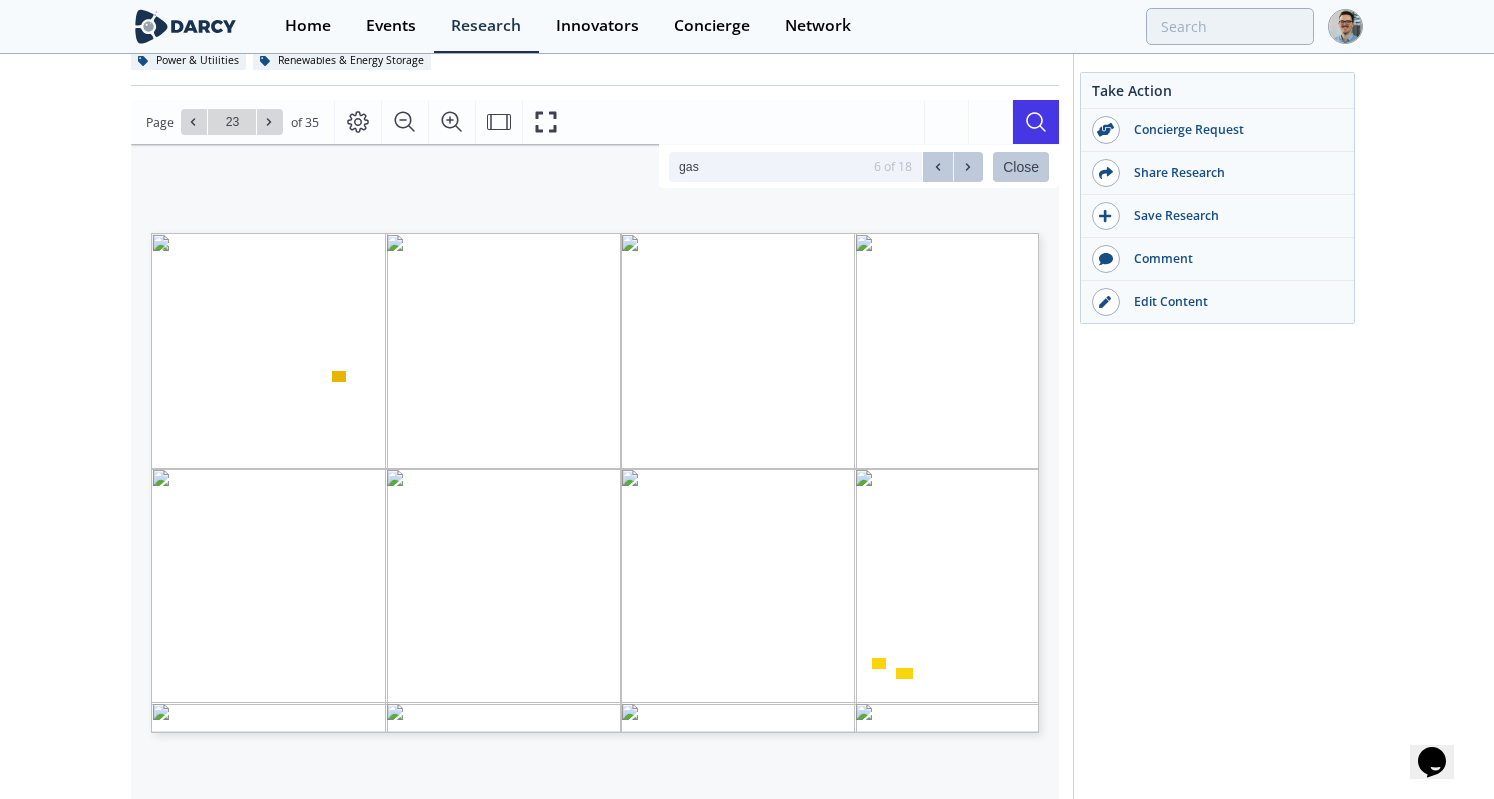 click 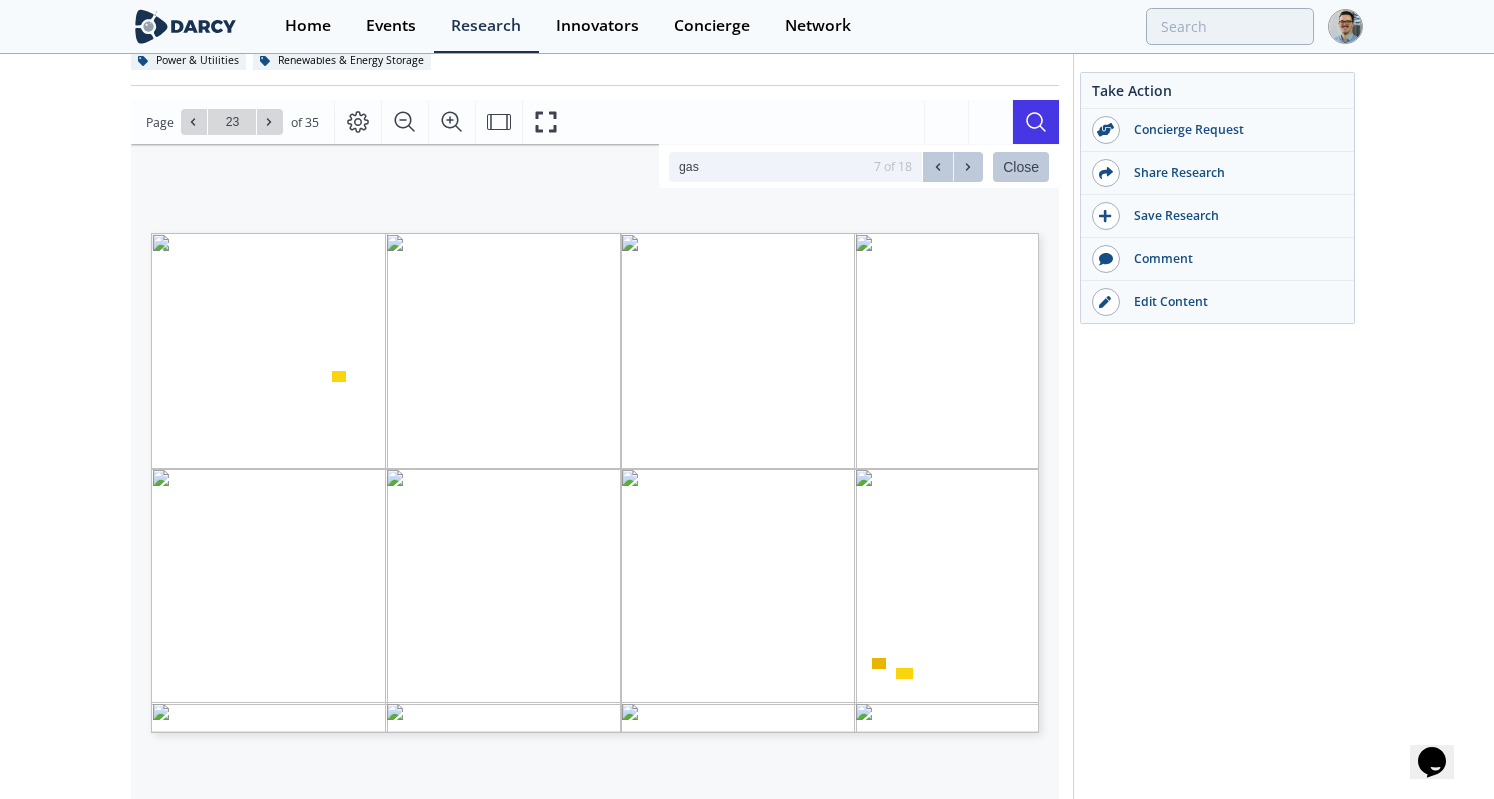 click 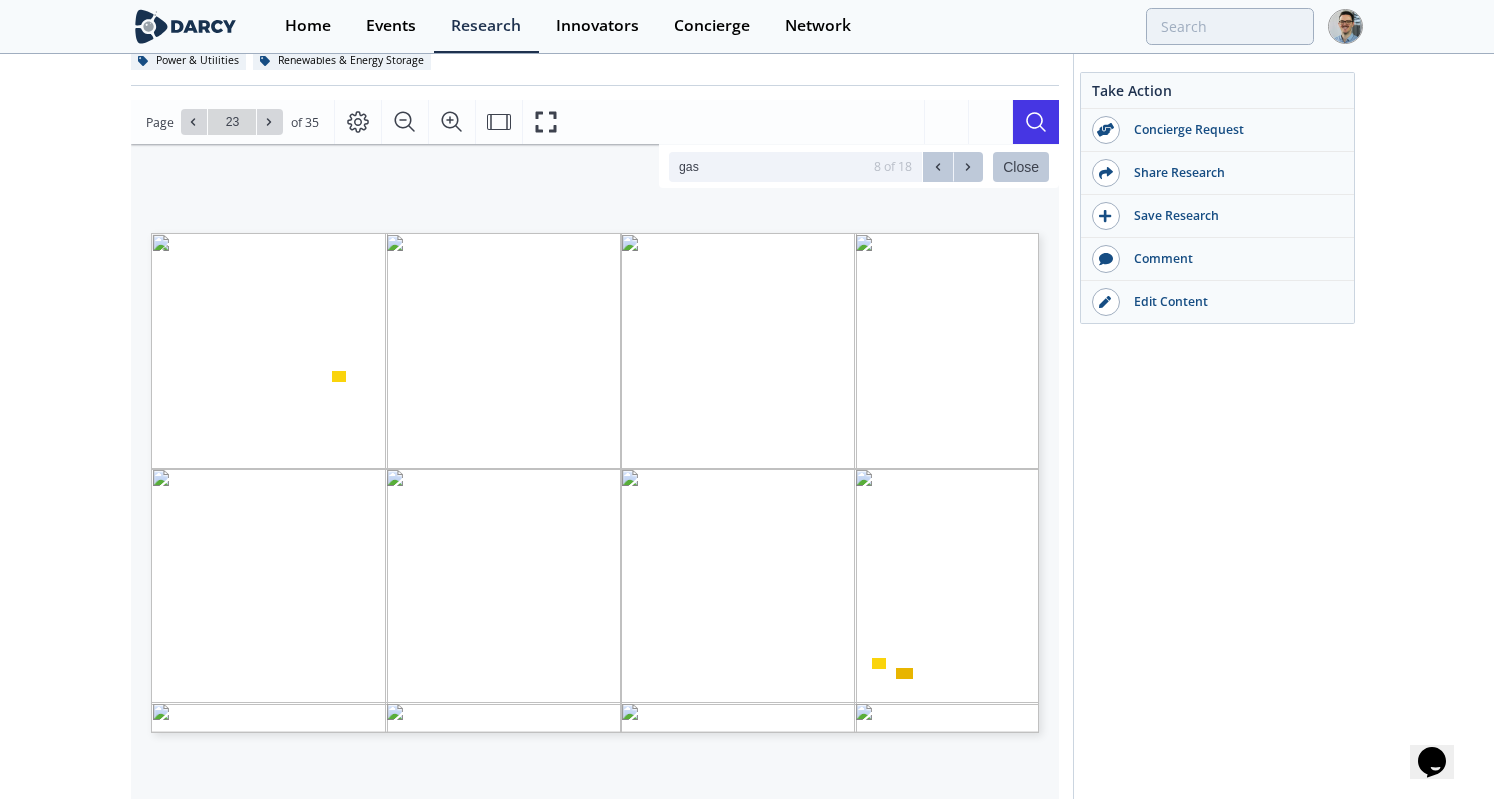 click 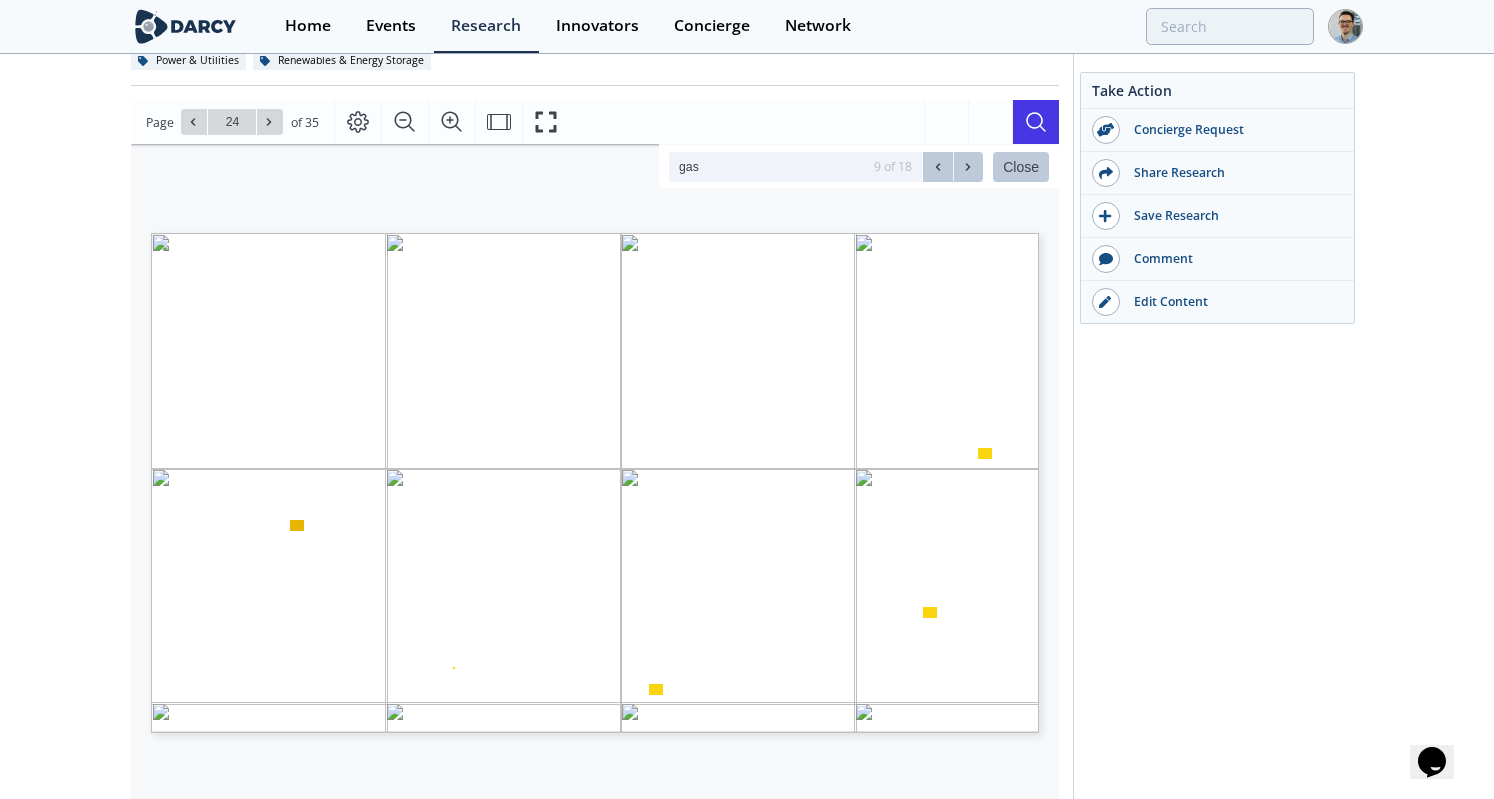 click 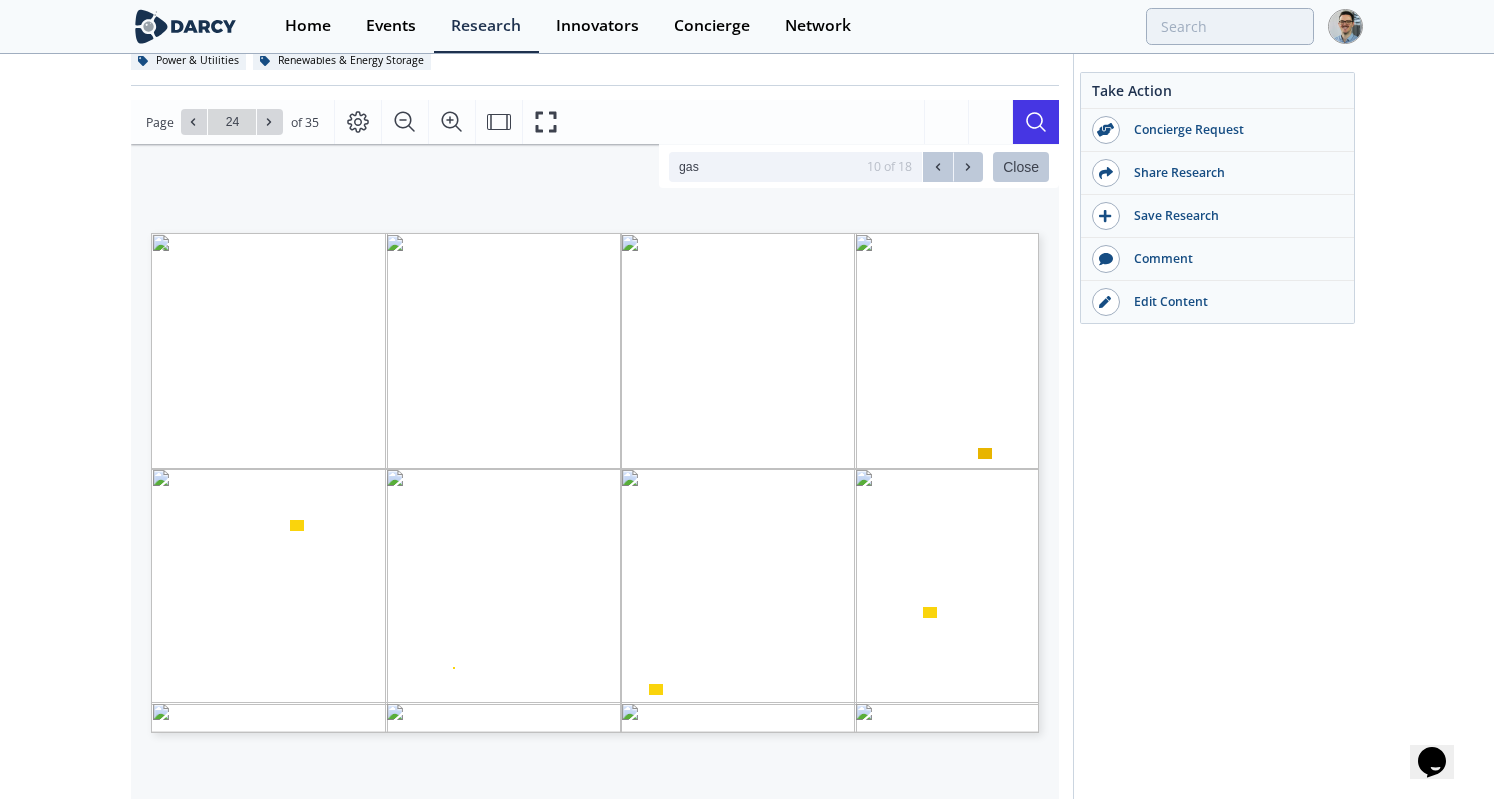 click 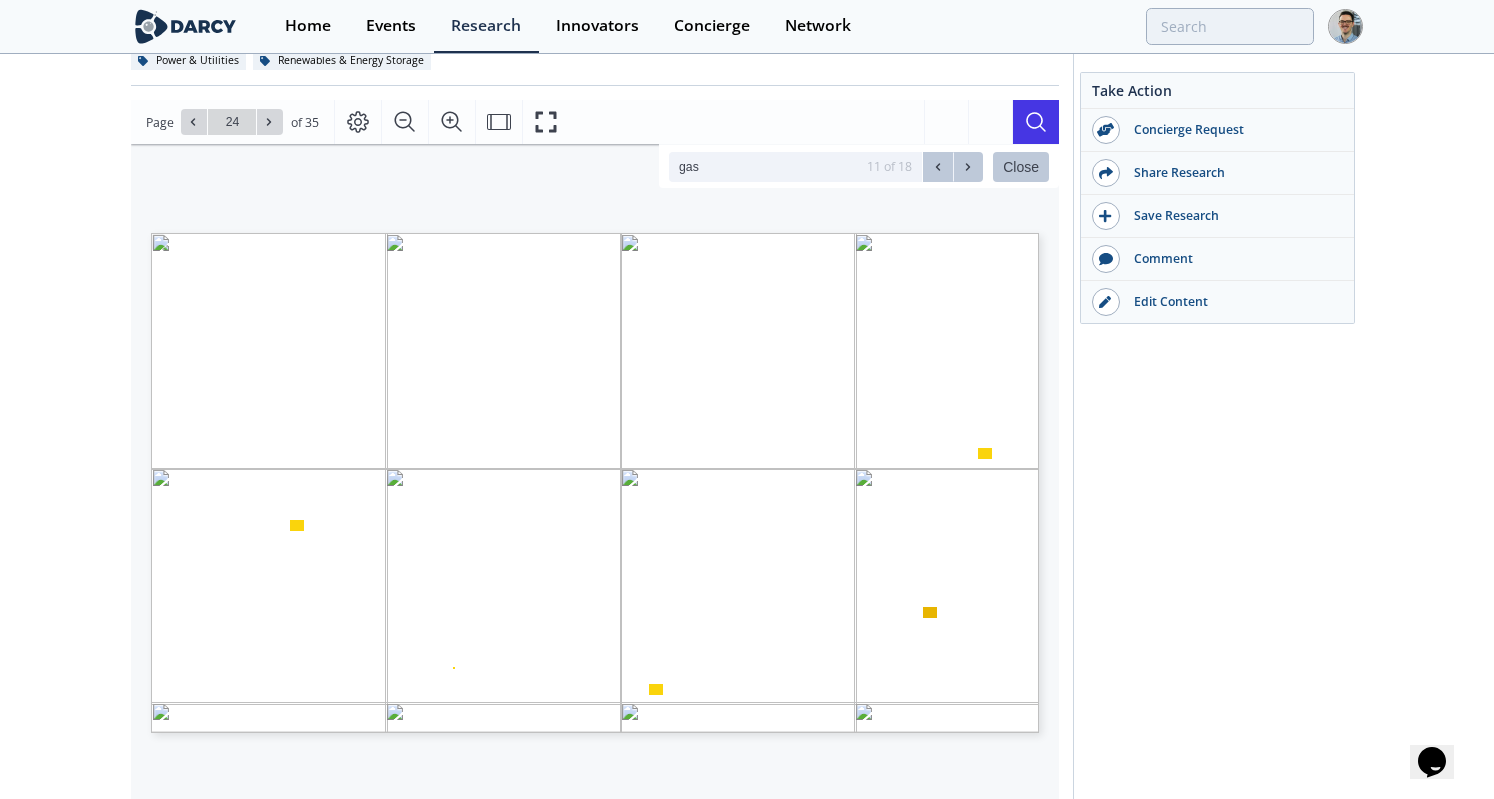 click 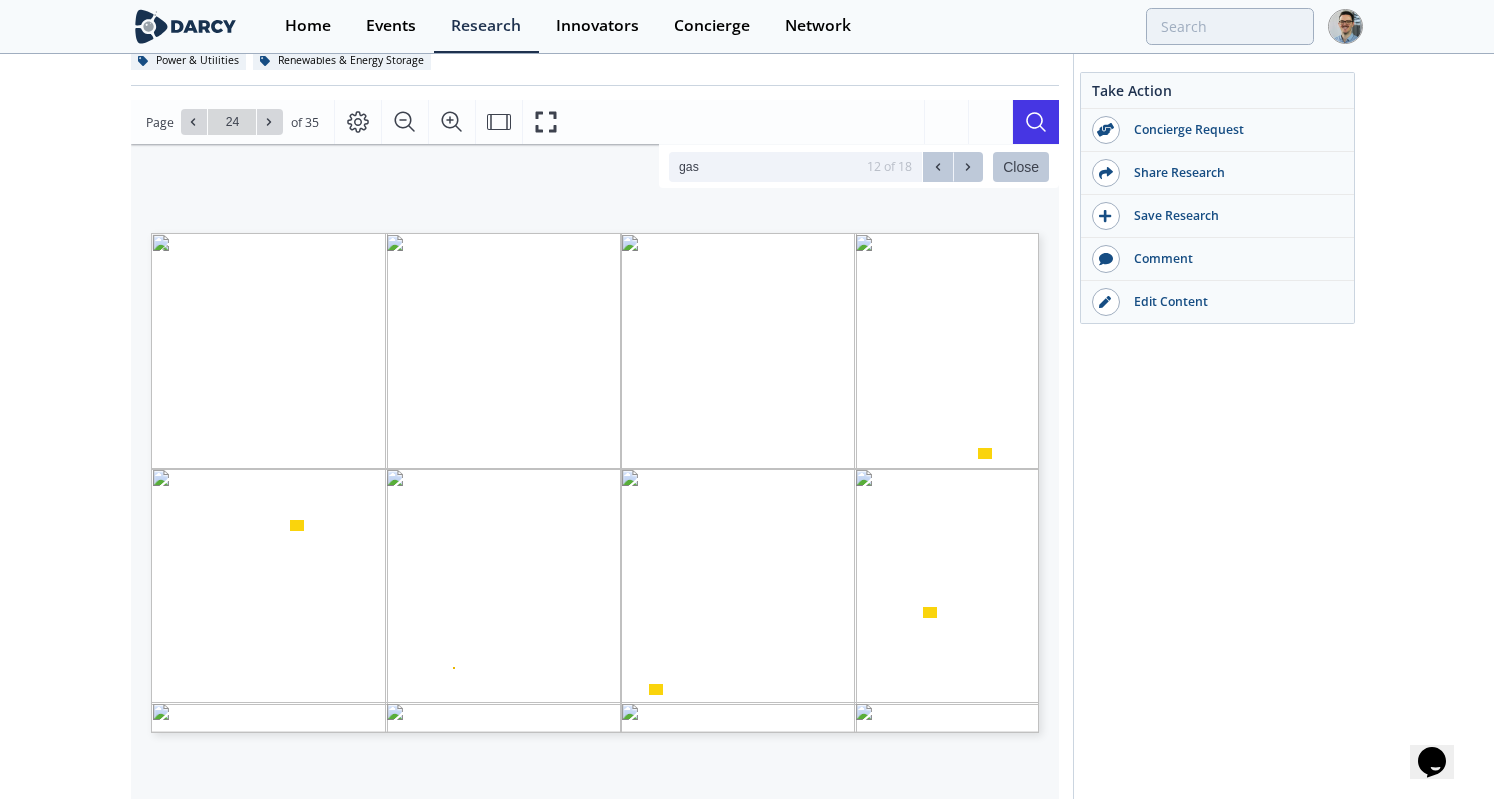 click 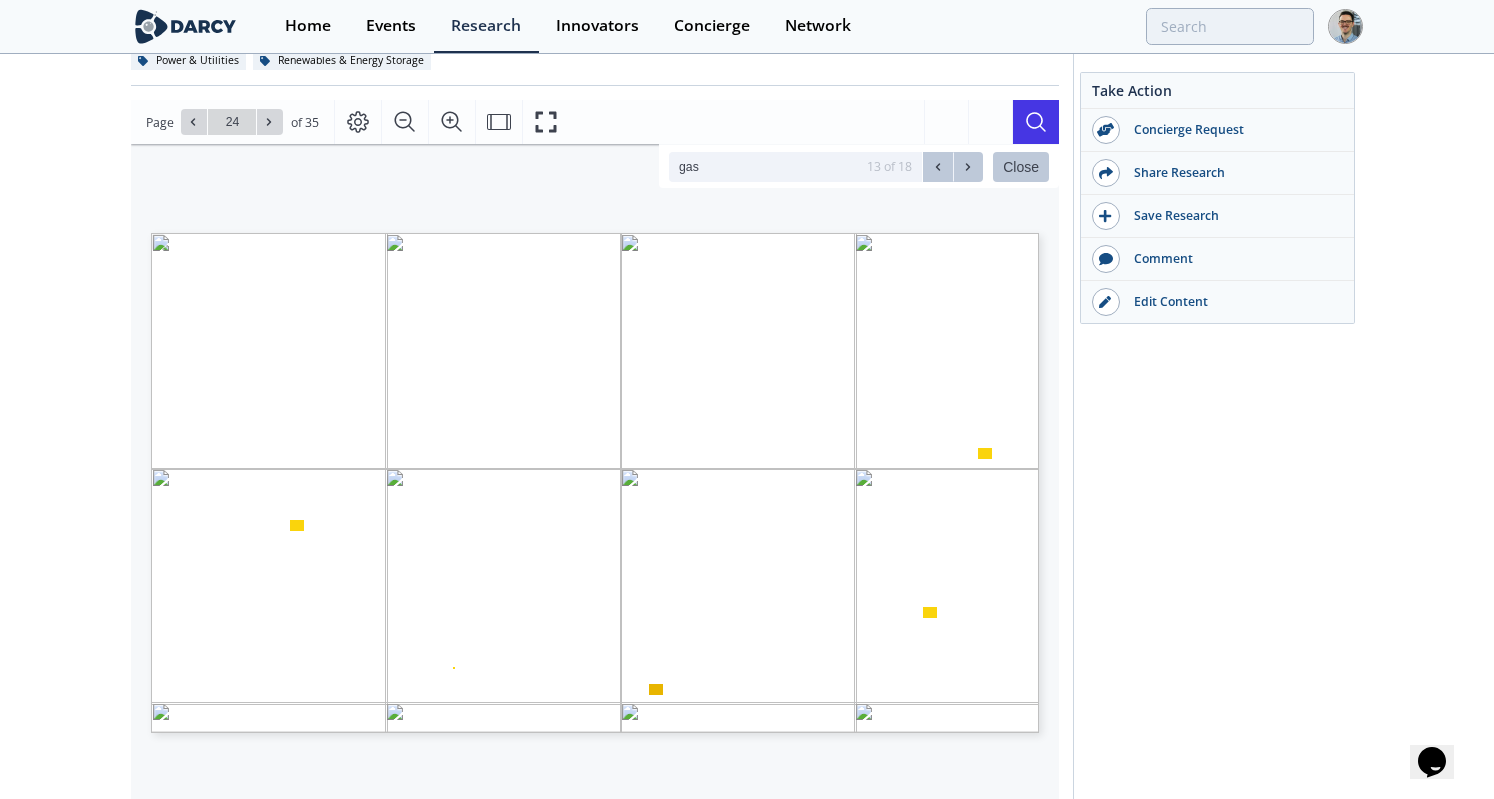 click 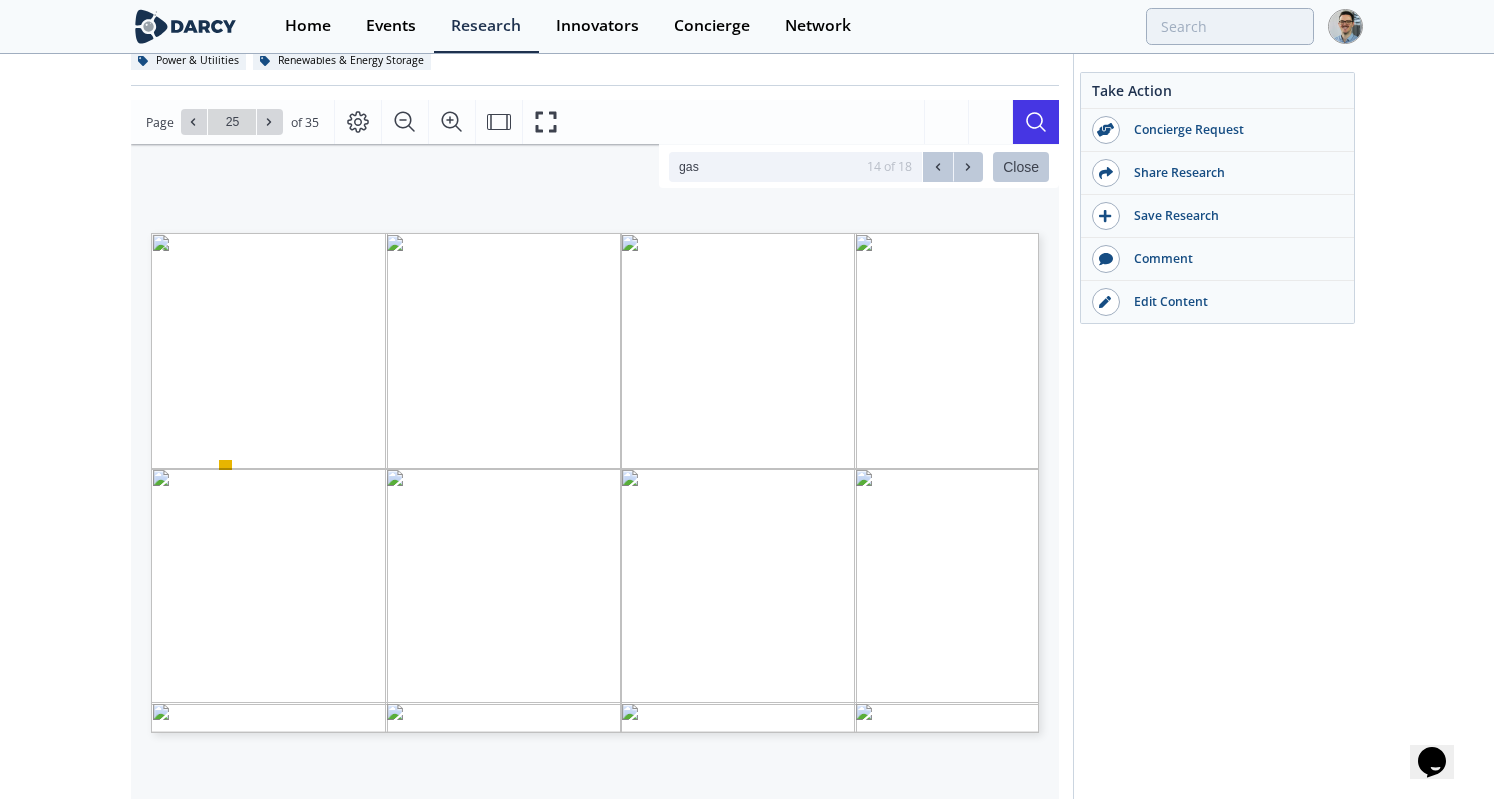 click 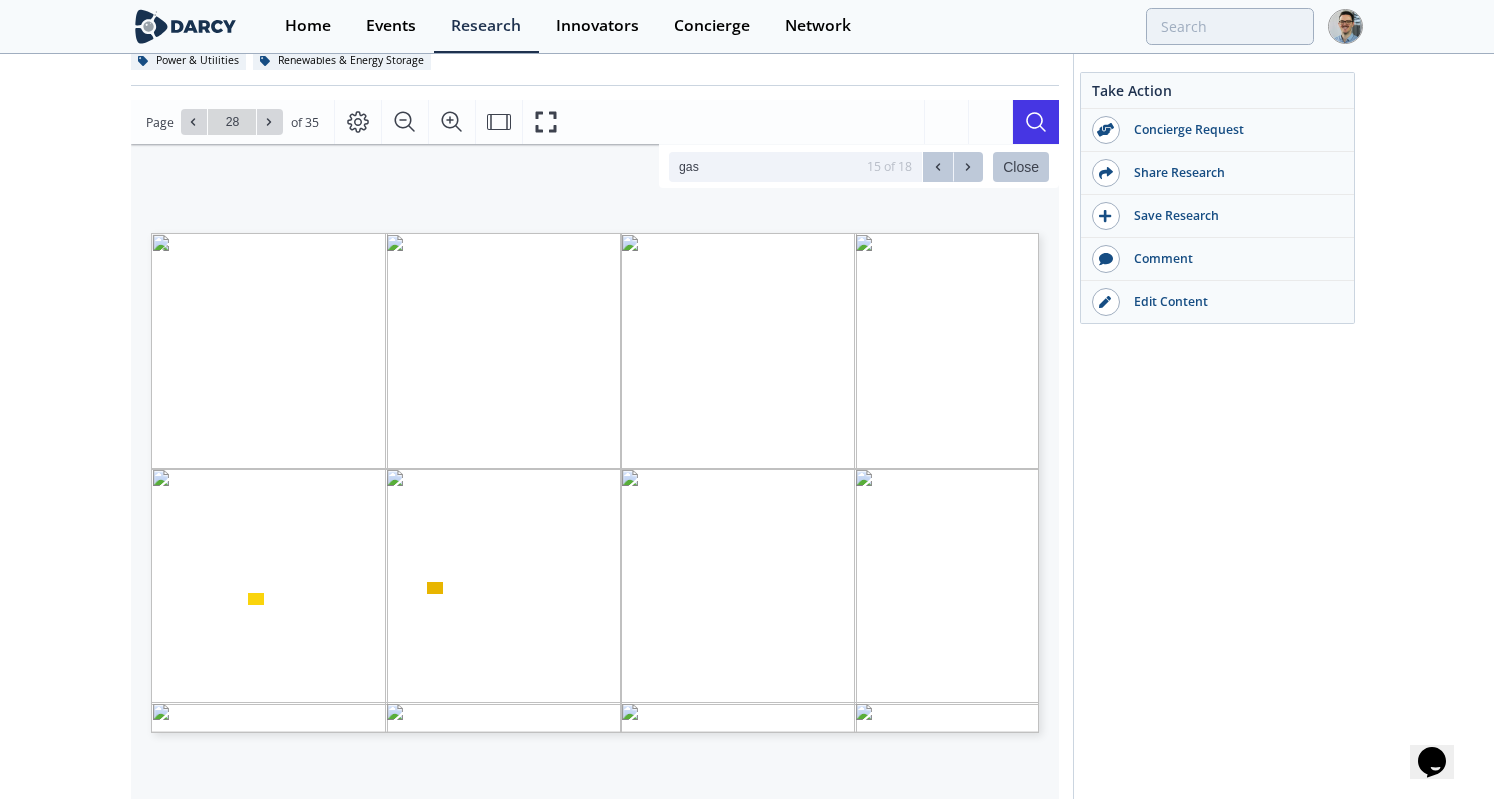 click 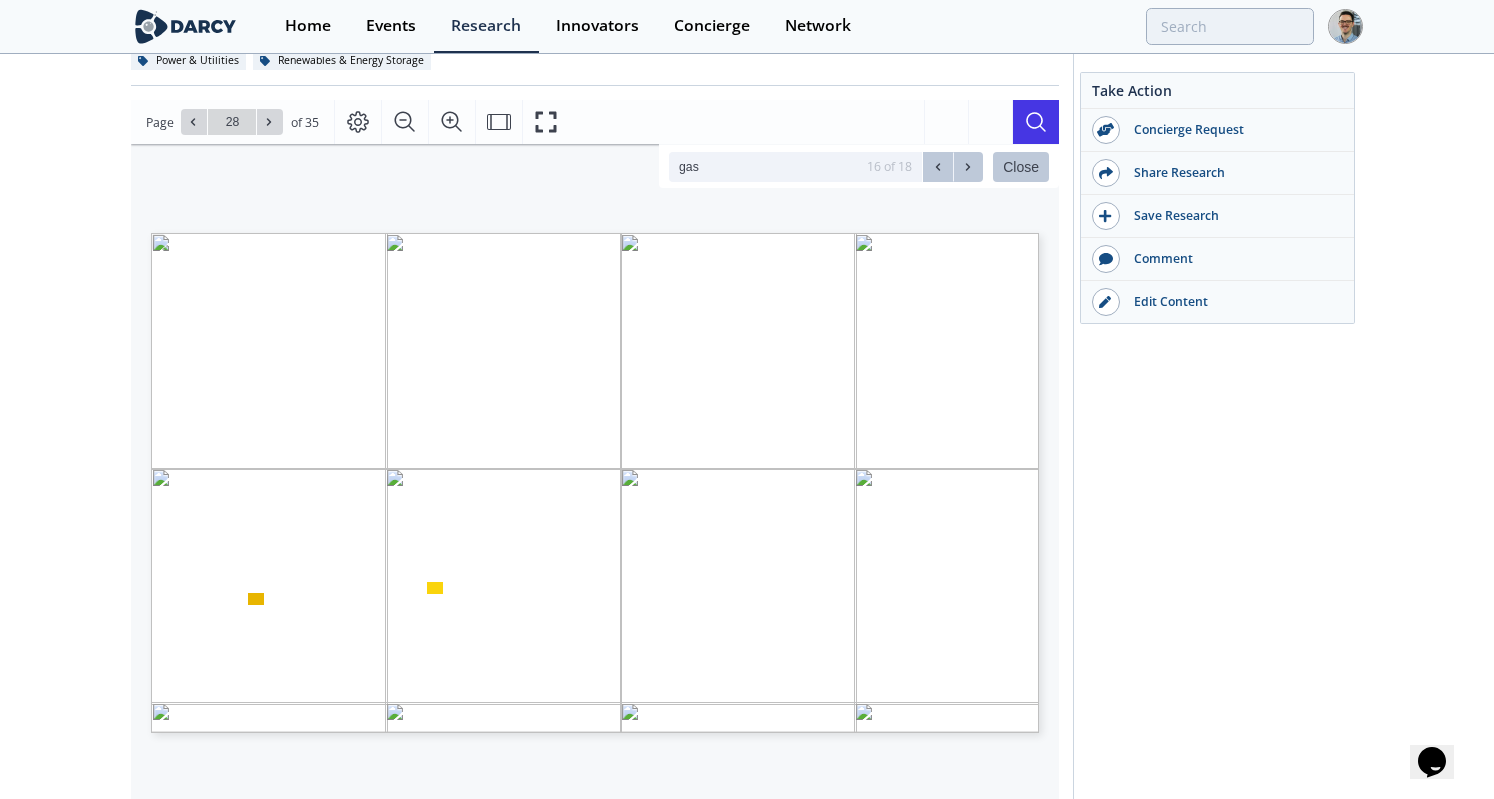 click 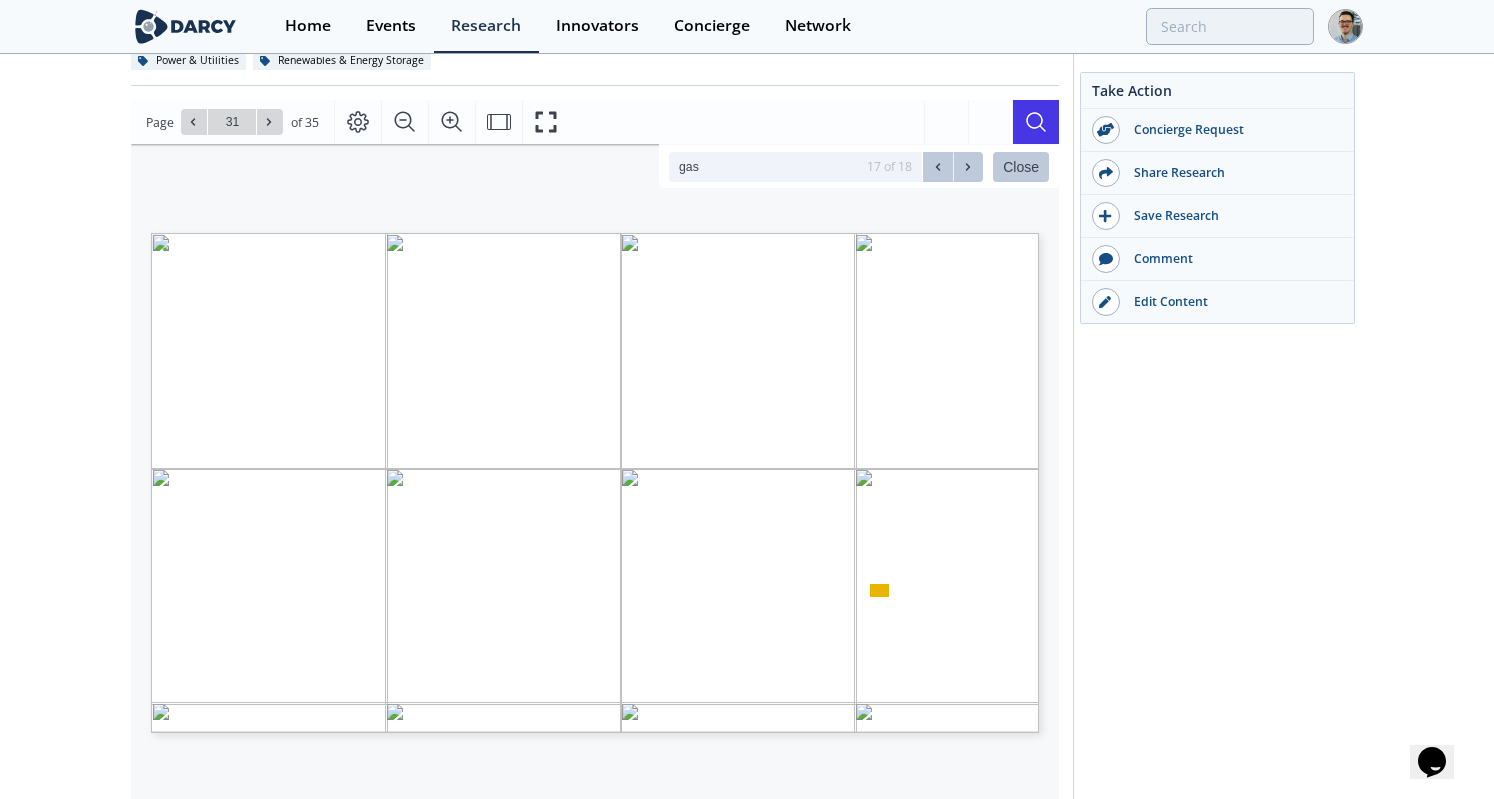 click 